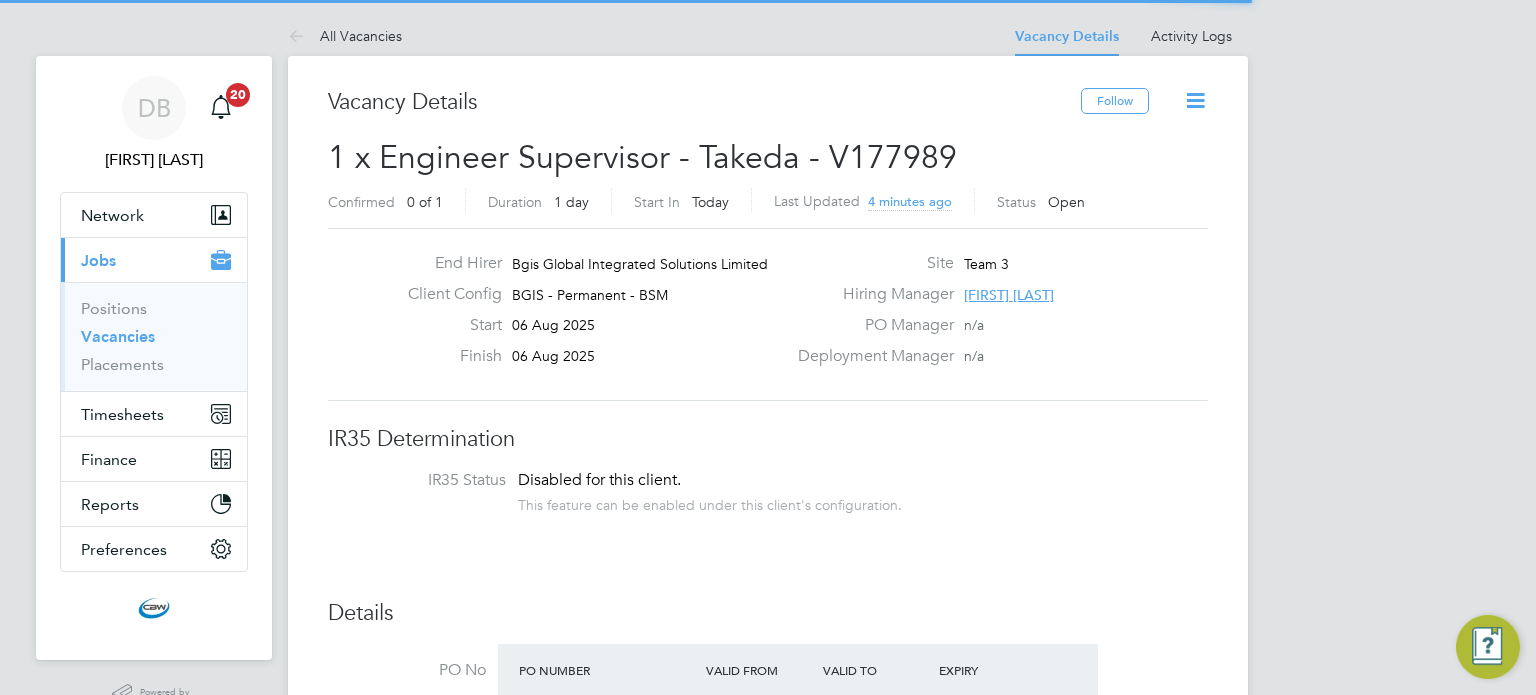 scroll, scrollTop: 0, scrollLeft: 0, axis: both 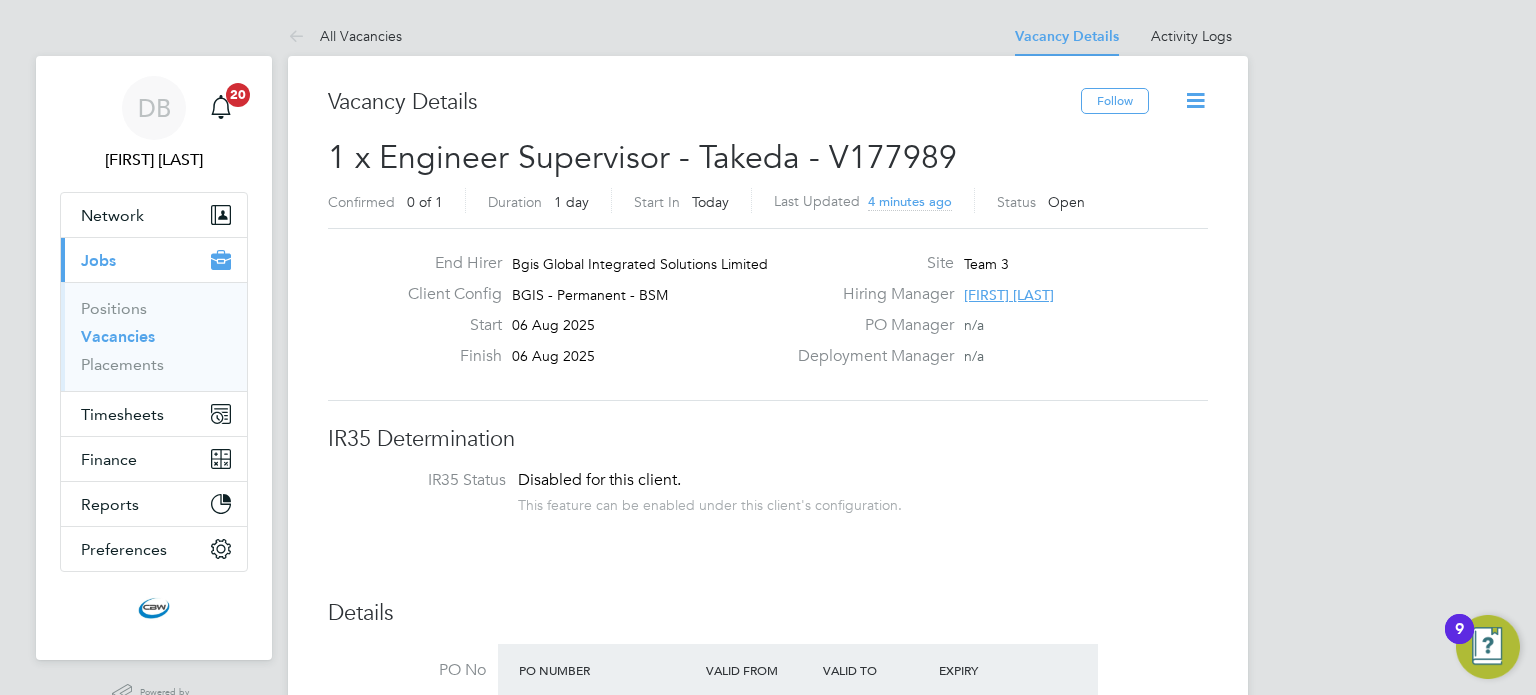 click on "[FIRST] [LAST]" 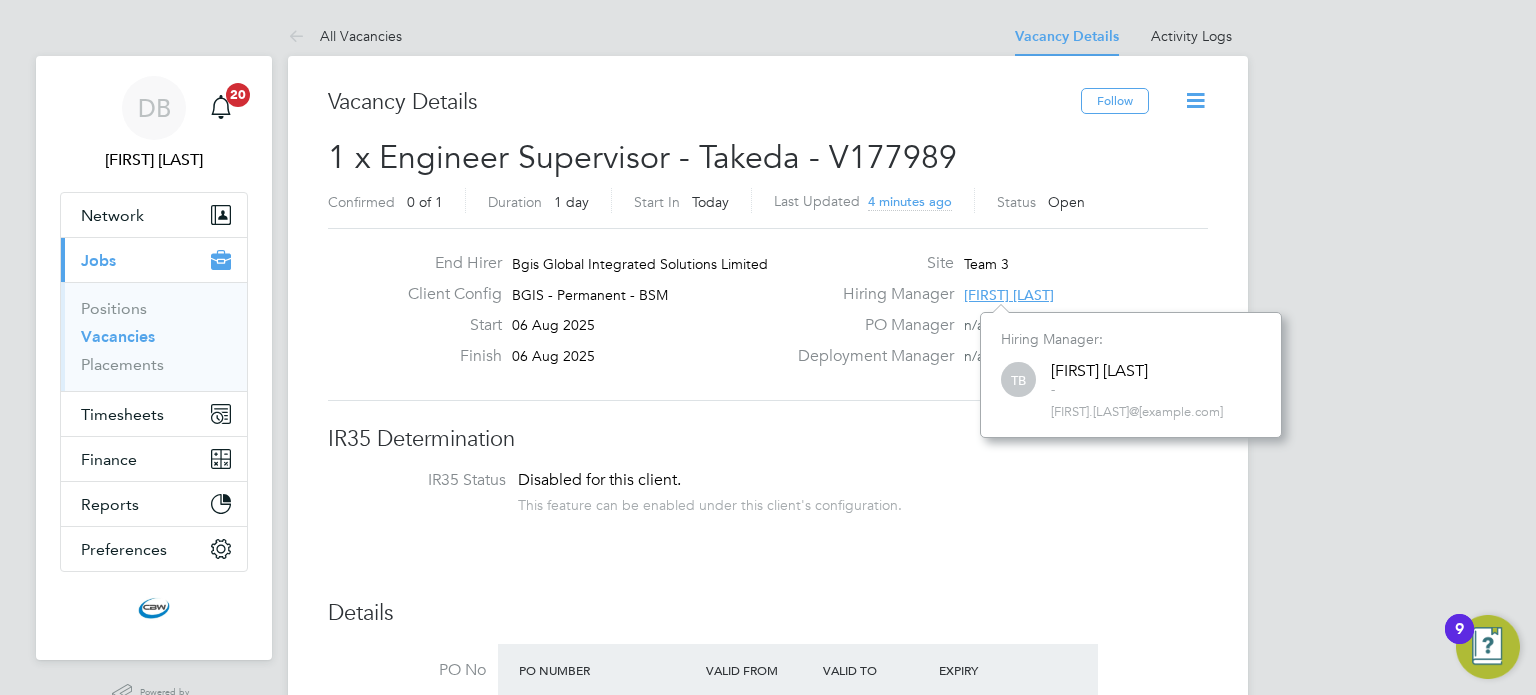 scroll, scrollTop: 9, scrollLeft: 9, axis: both 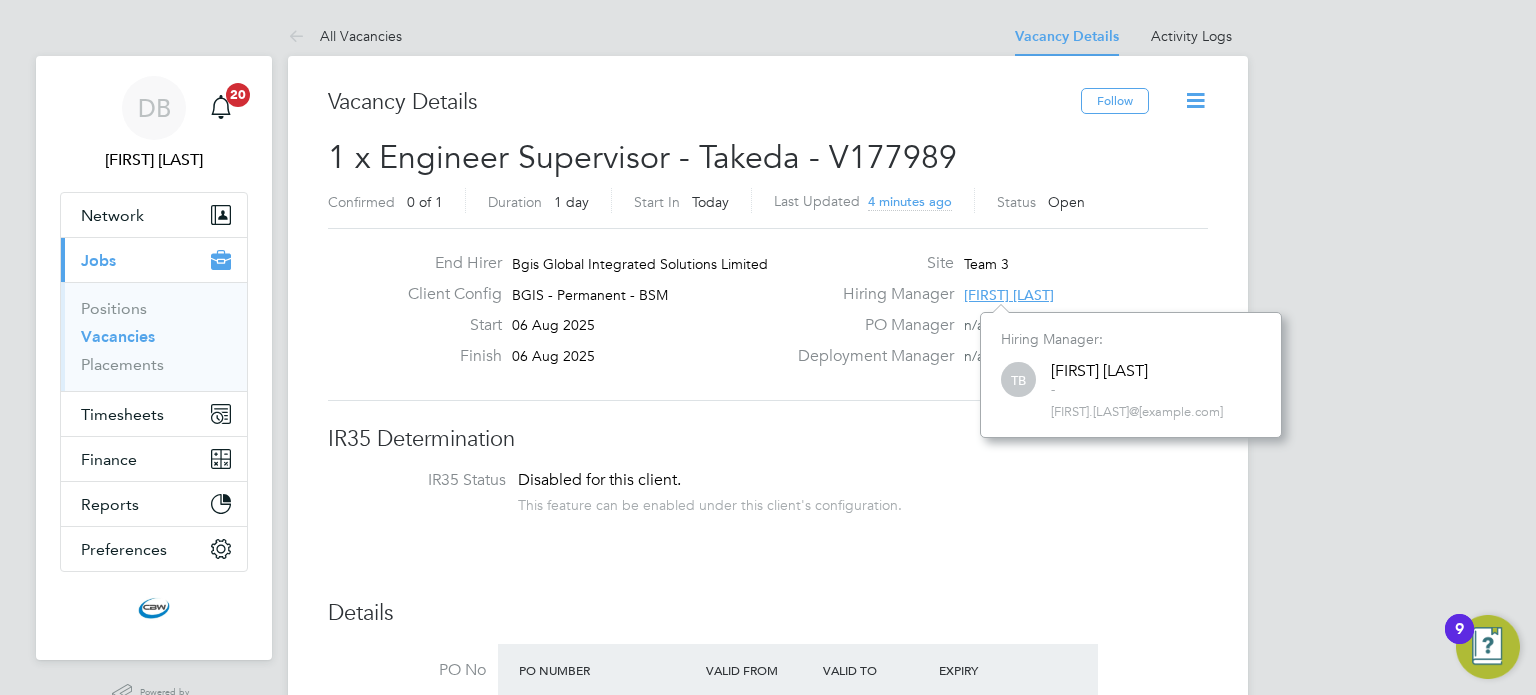 click on "Vacancy Details Follow     1 x Engineer Supervisor - Takeda - V177989 Confirmed   0 of 1 Duration   1 day Start In     Today Last Updated 4 minutes ago Status   Open   End Hirer Bgis Global Integrated Solutions Limited Client Config BGIS - Permanent - BSM Start 06 Aug 2025 Finish 06 Aug 2025 Site Team 3 Hiring Manager Toby Bavester PO Manager  n/a Deployment Manager n/a IR35 Determination IR35 Status Disabled for this client. This feature can be enabled under this client's configuration. Details PO No PO Number Valid From Valid To Expiry No PO numbers have been created. Reason   Vacant role Description BASIC FUNCTION
Engineer manager responsible for overseeing building related works at site in North Cambridge, consisting of offices, labs and building Plant Room. Working with Operations Manager to deliver and maintain plant, equipment and services provided at the building.
AREAS OF JOB ACCOUNTABILITY
· Overseeing preventative and reactive maintenance operations on site" 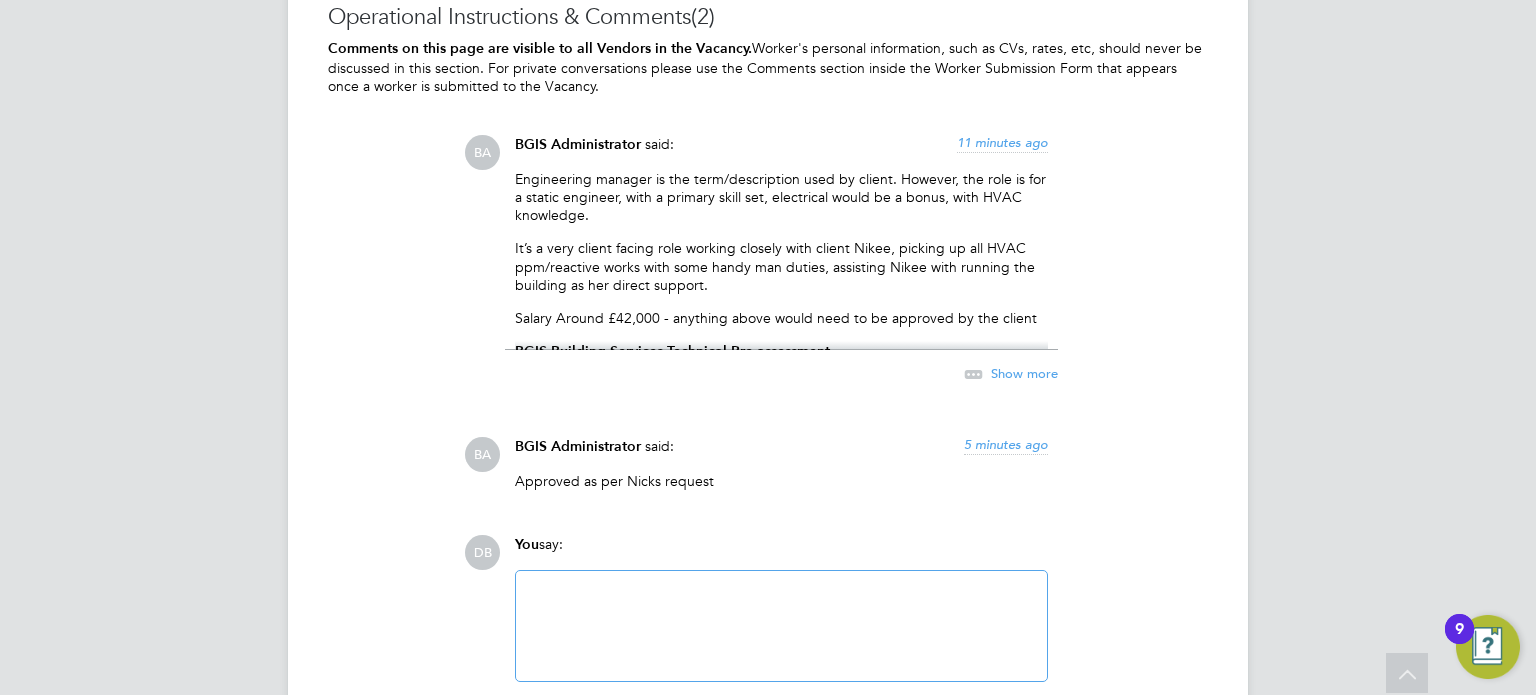 scroll, scrollTop: 2986, scrollLeft: 0, axis: vertical 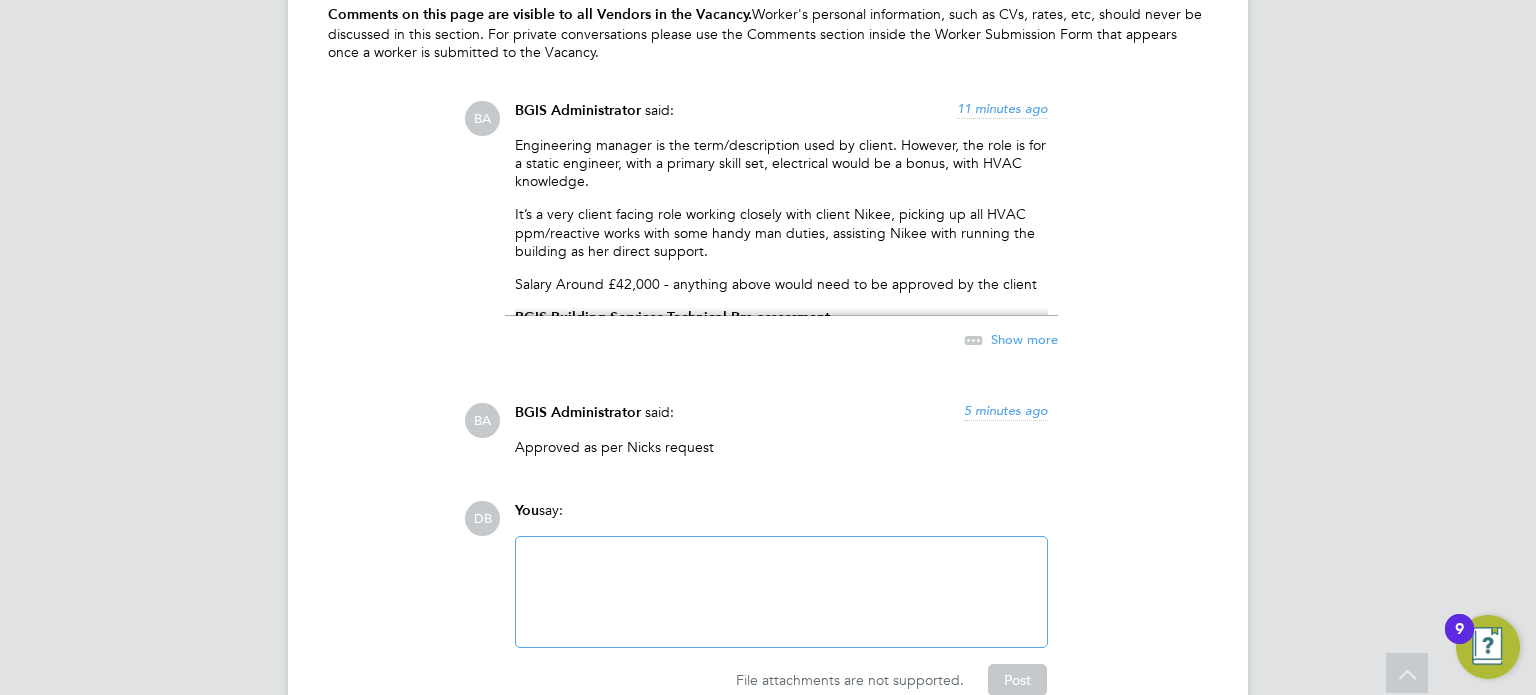 click on "It’s a very client facing role working closely with client Nikee, picking up all HVAC ppm/reactive works with some handy man duties, assisting Nikee with running the building as her direct support." 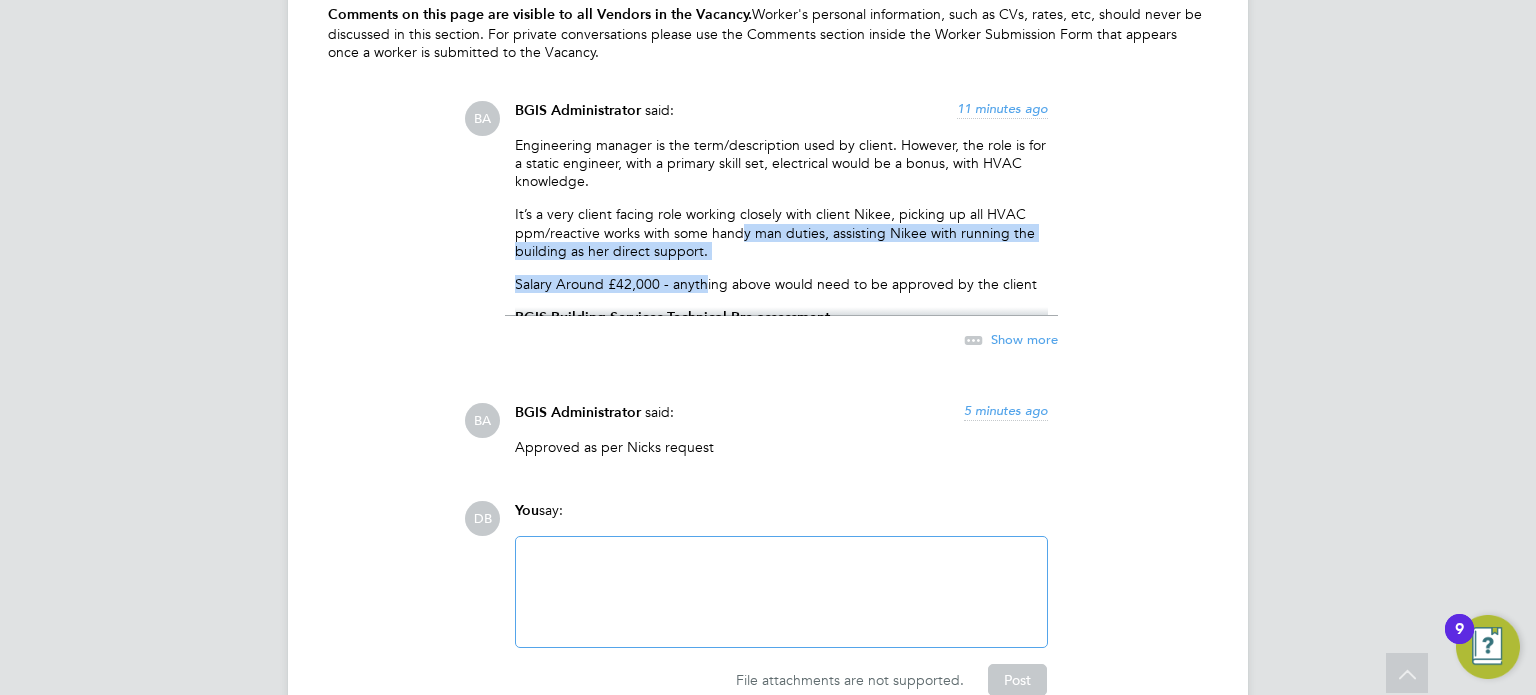 drag, startPoint x: 739, startPoint y: 237, endPoint x: 704, endPoint y: 279, distance: 54.67175 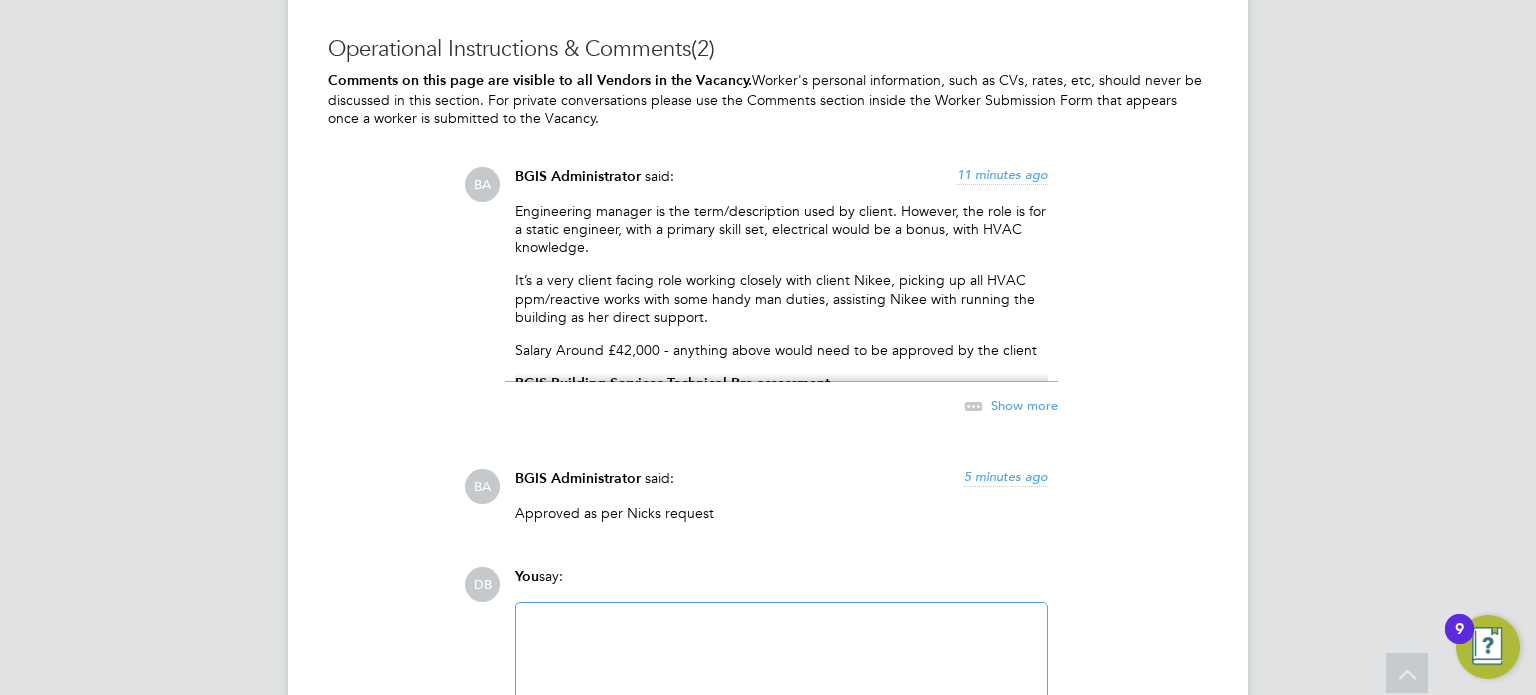 scroll, scrollTop: 2886, scrollLeft: 0, axis: vertical 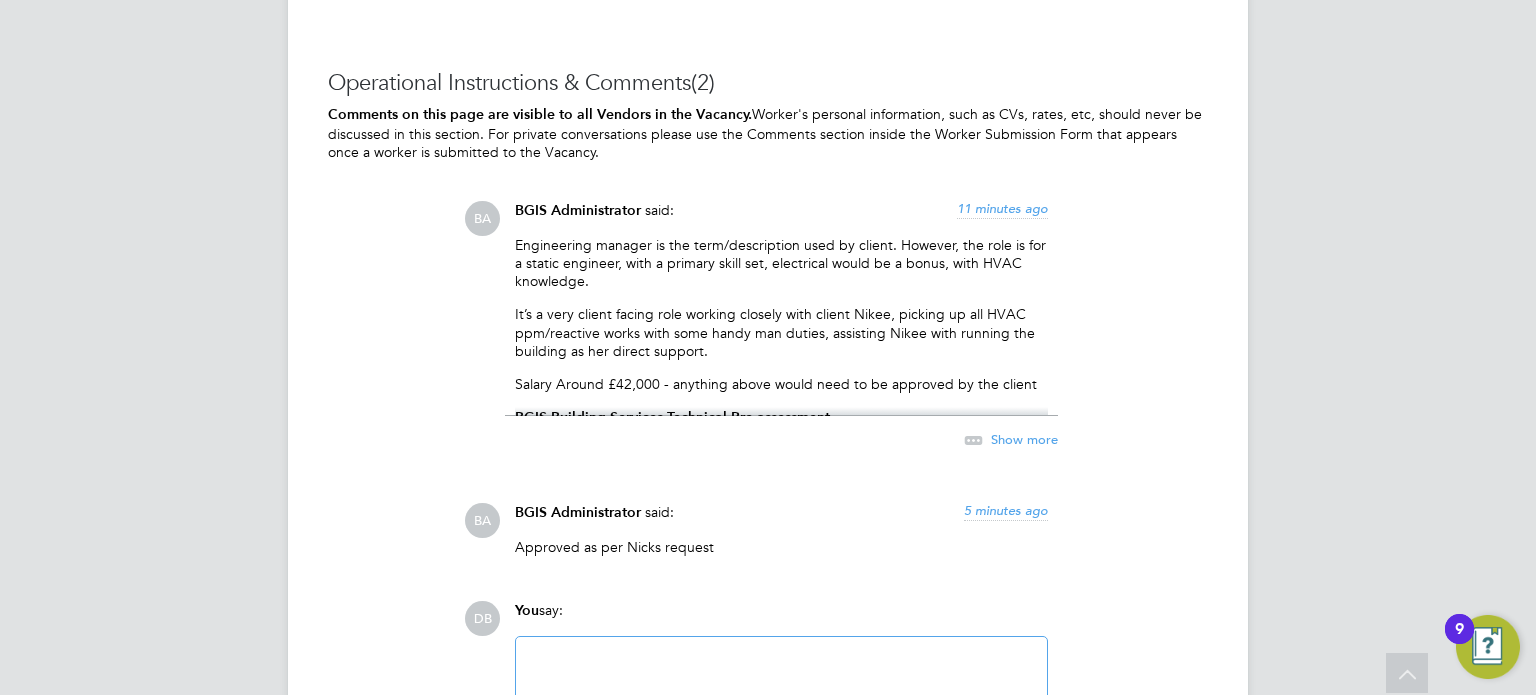 click on "Show more" 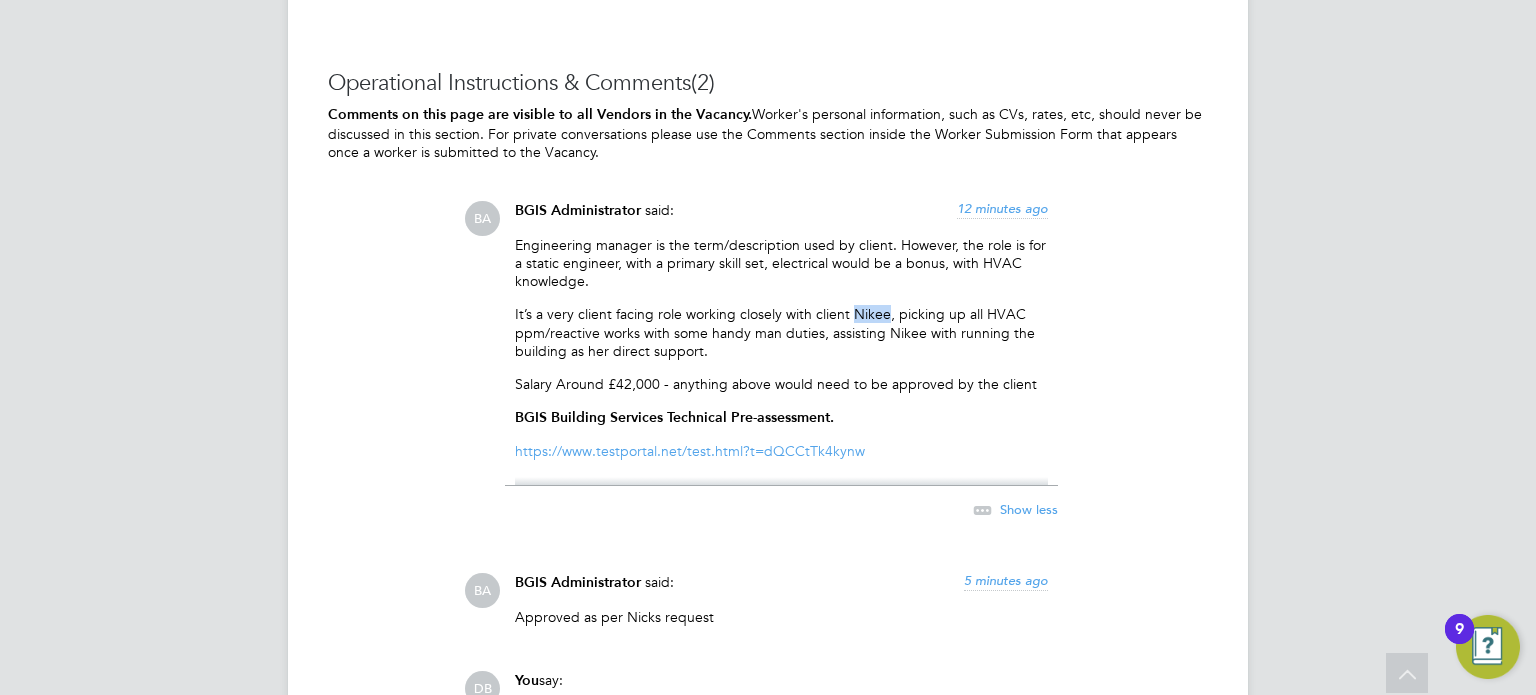drag, startPoint x: 856, startPoint y: 311, endPoint x: 884, endPoint y: 315, distance: 28.284271 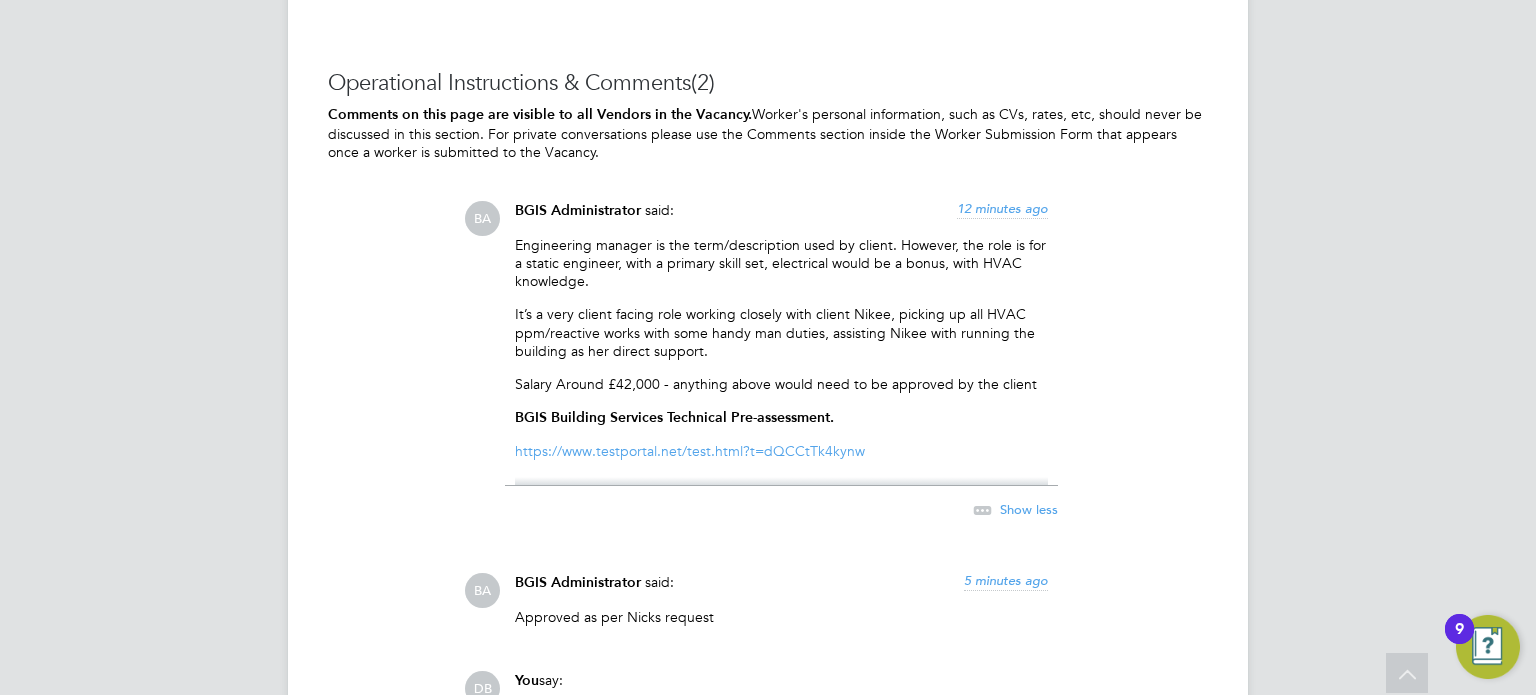 click on "Engineering manager is the term/description used by client. However, the role is for a static engineer, with a primary skill set, electrical would be a bonus, with HVAC knowledge." 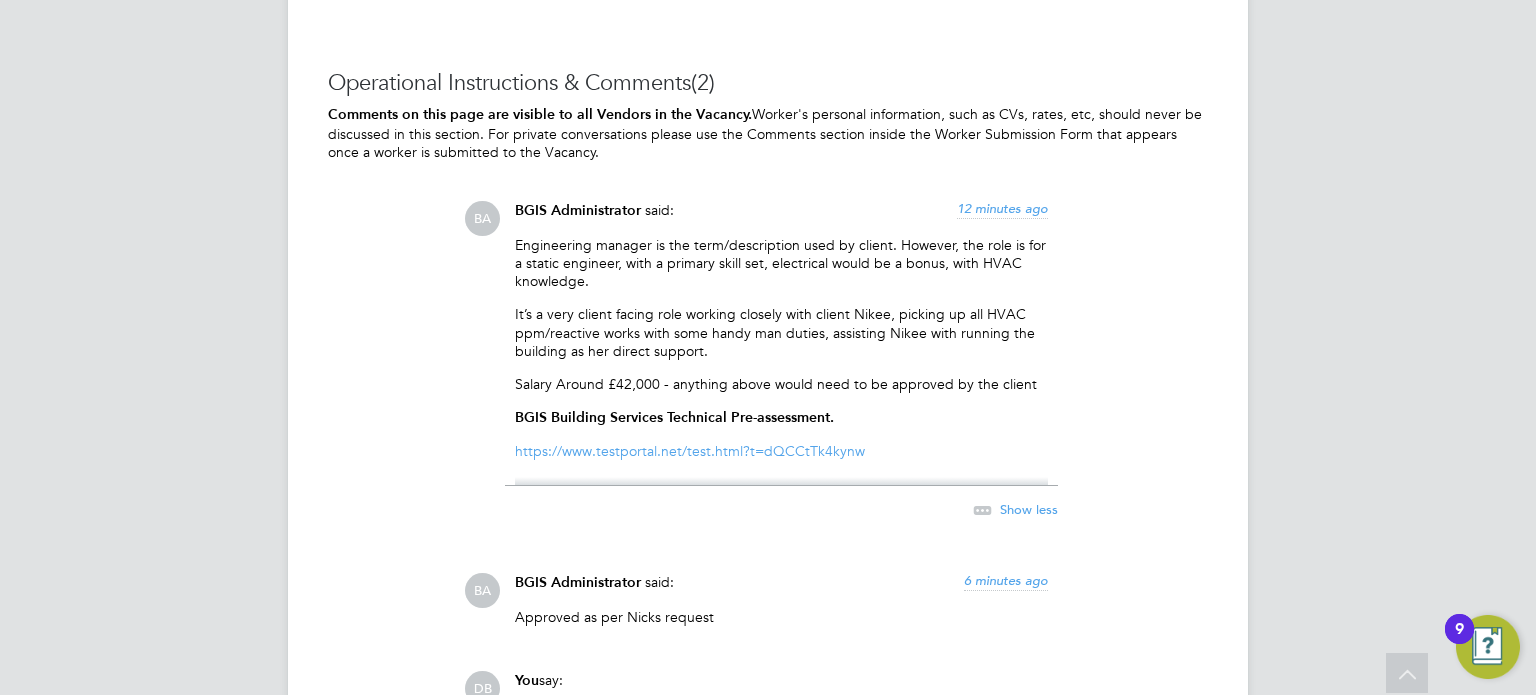 click on "https://www.testportal.net/test.html?t=dQCCtTk4kynw" 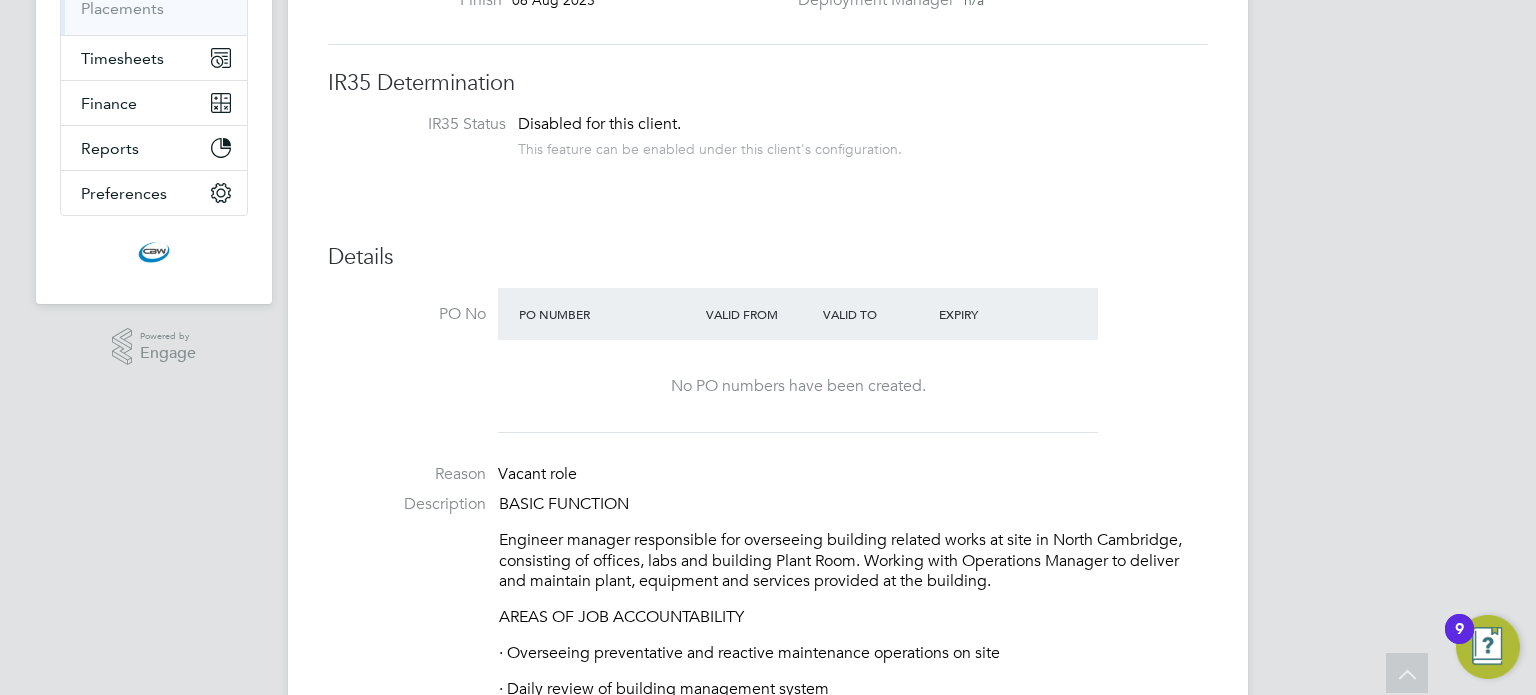 scroll, scrollTop: 0, scrollLeft: 0, axis: both 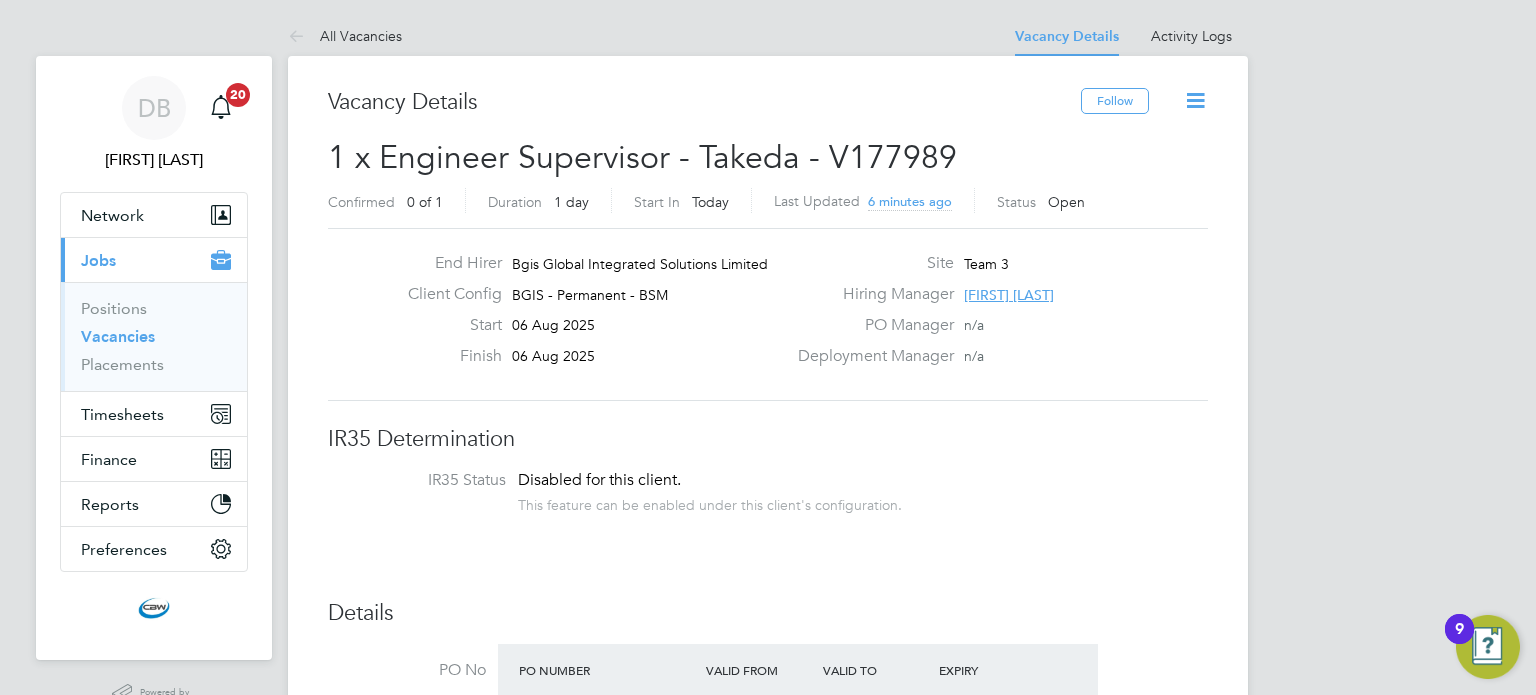 click on "Site Team 3" 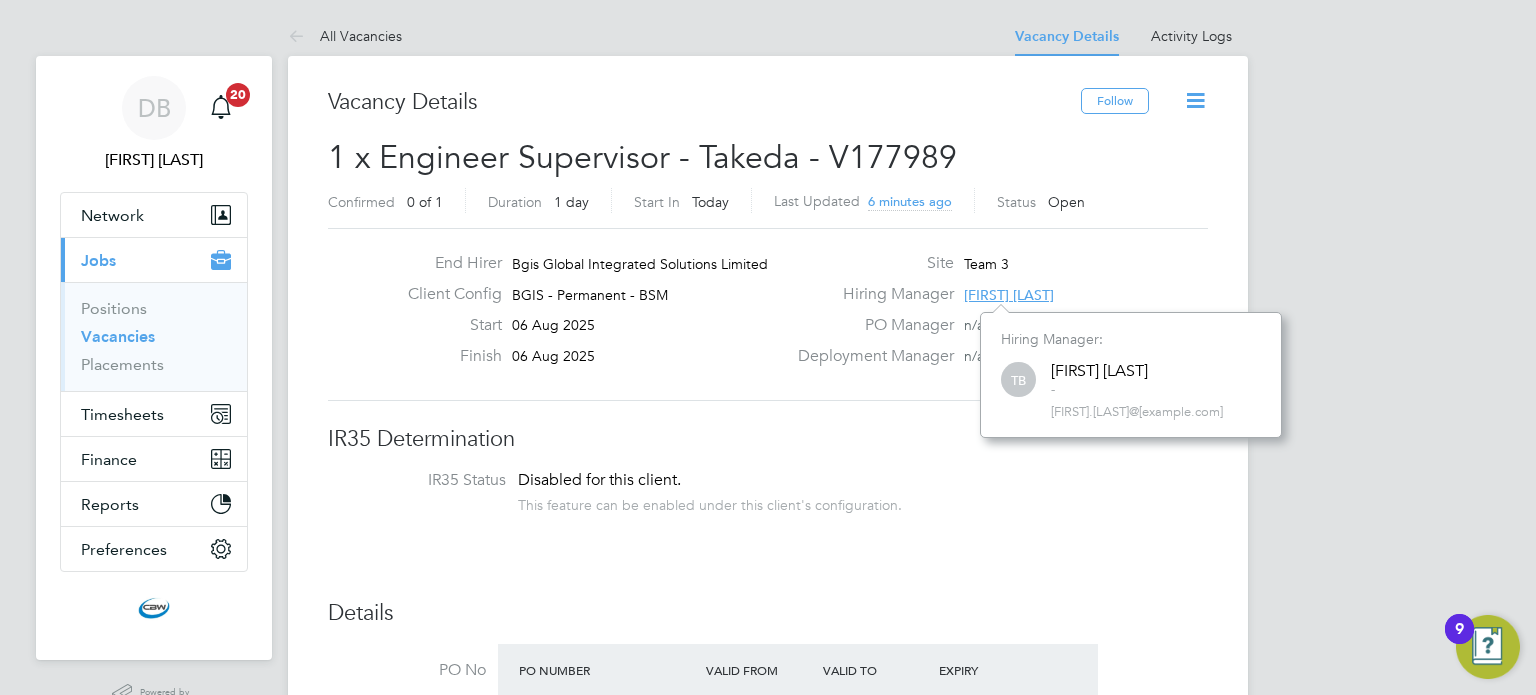 click on "TB Toby Bavester -     toby.bavester@bgis.com" 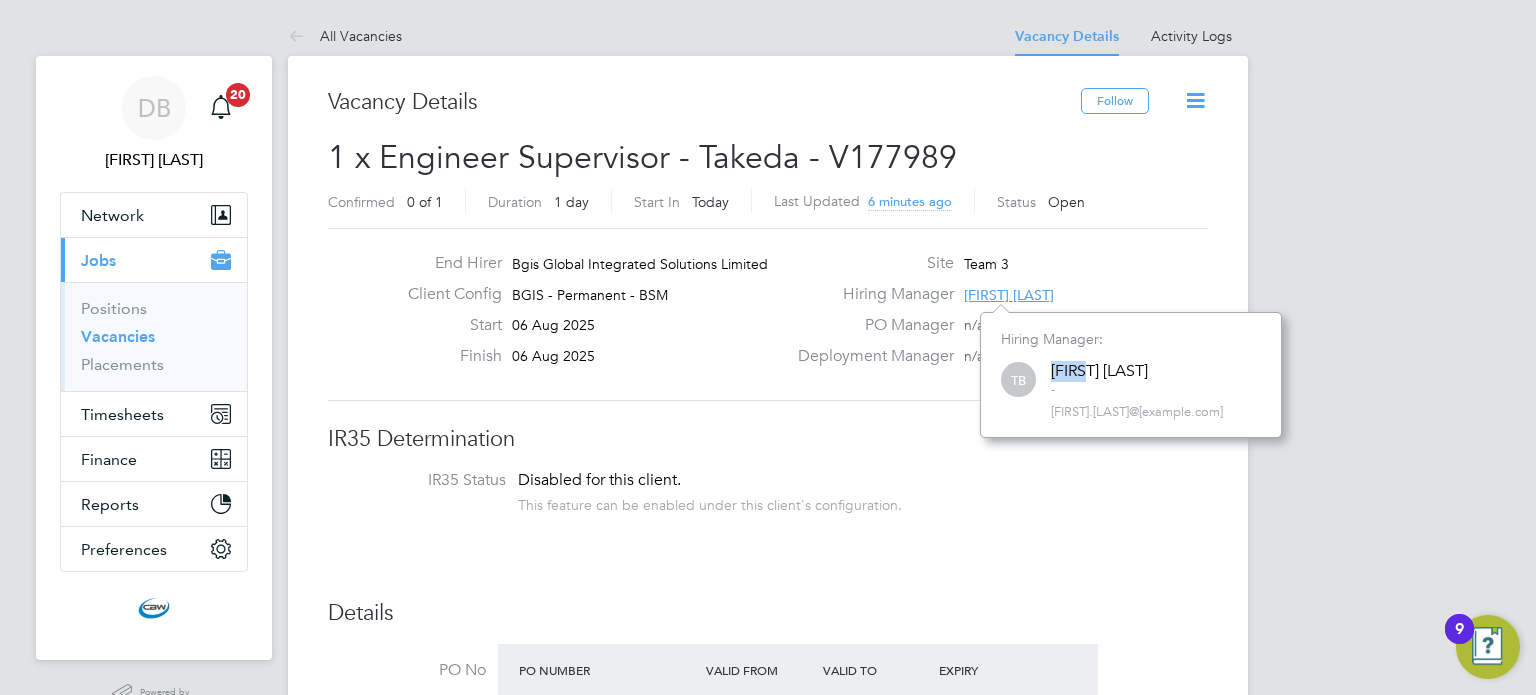 click on "TB Toby Bavester -     toby.bavester@bgis.com" 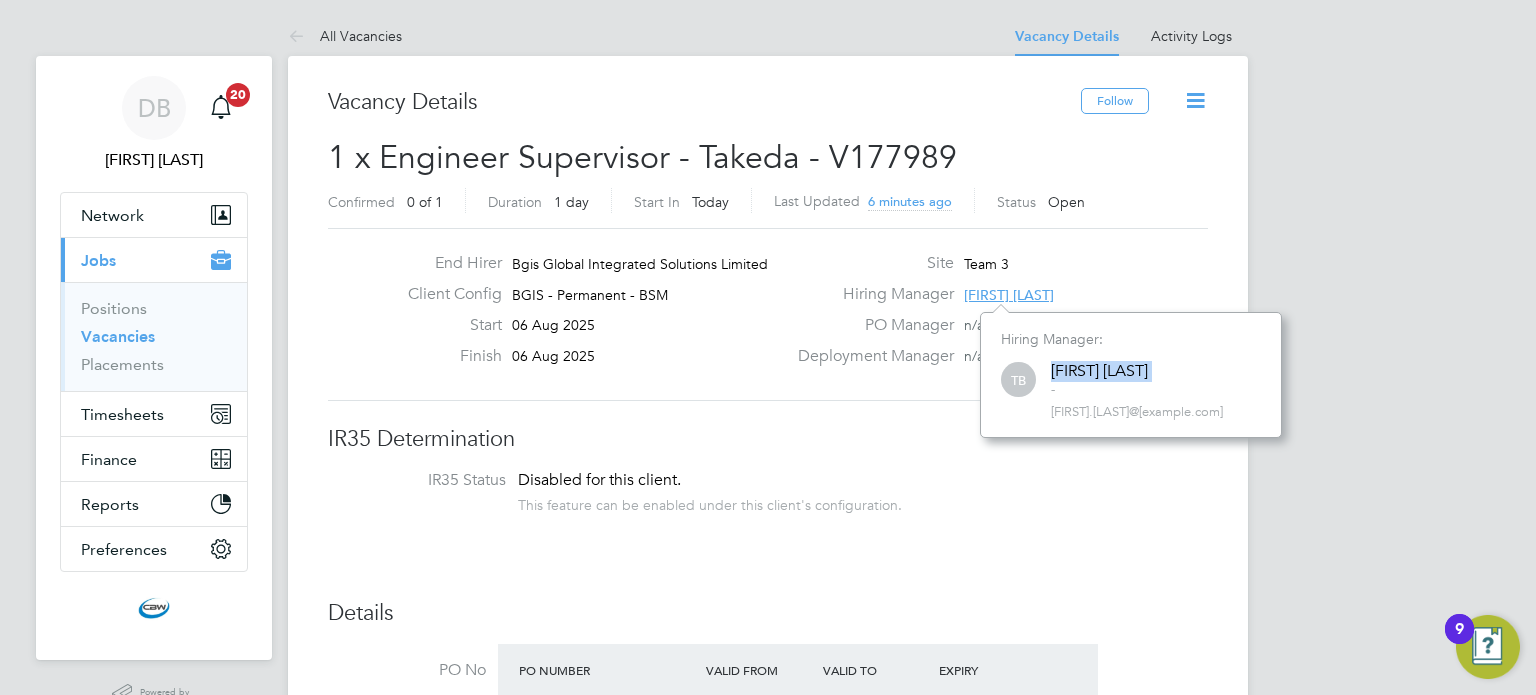 click on "[FIRST] [LAST]" 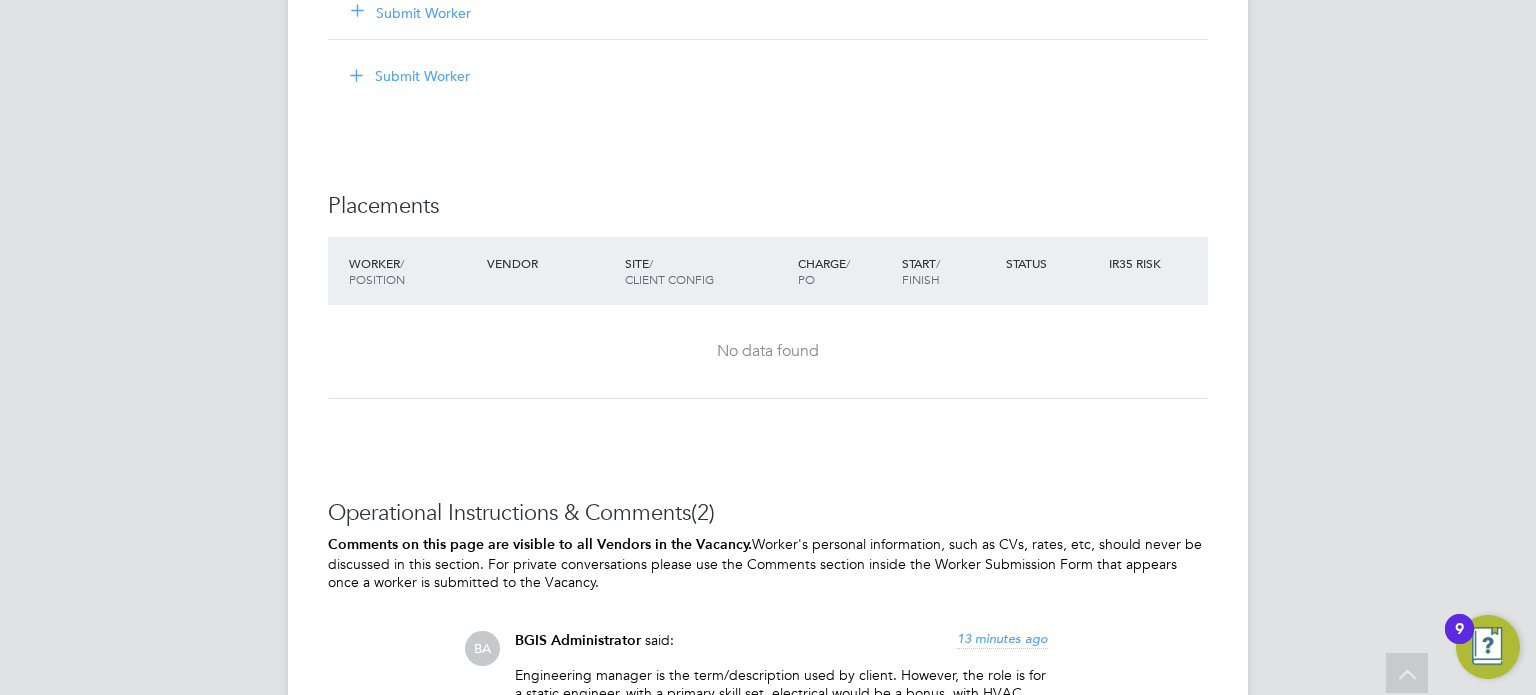 scroll, scrollTop: 3156, scrollLeft: 0, axis: vertical 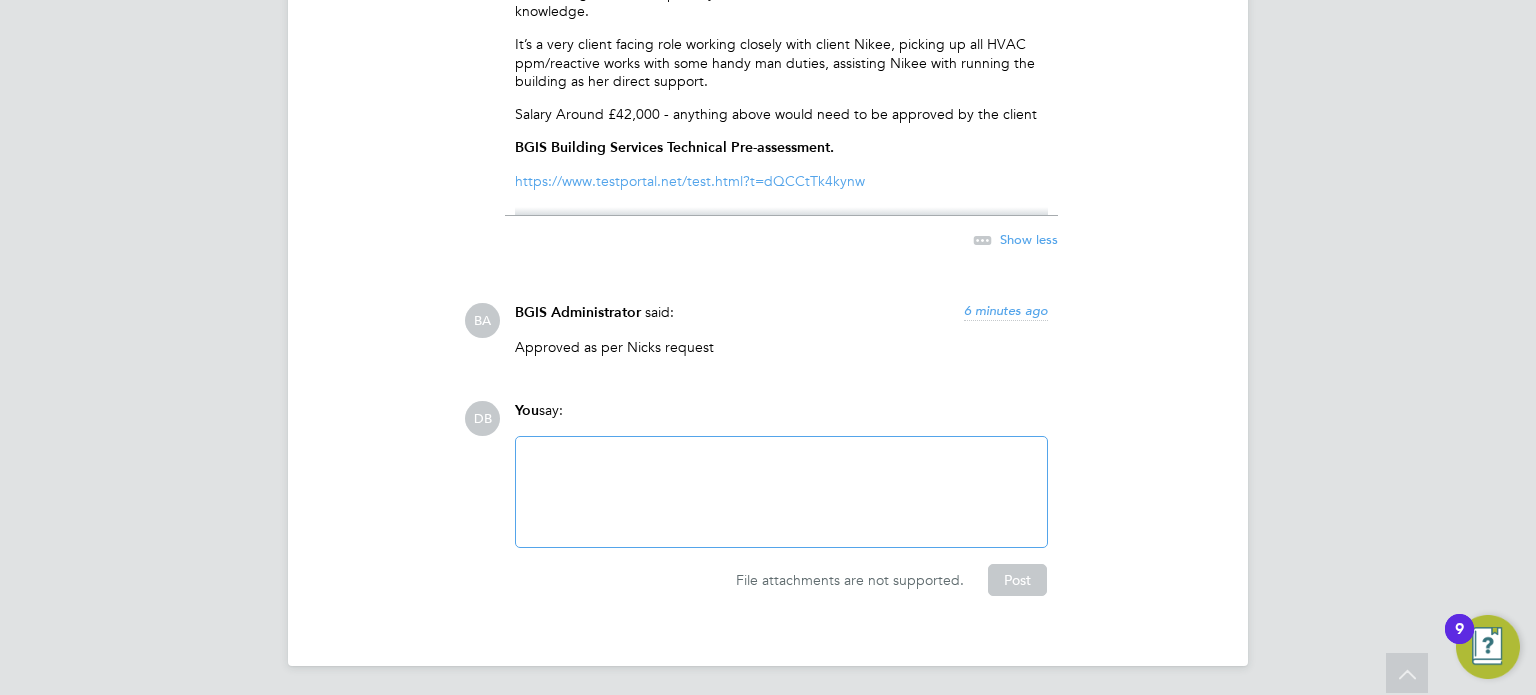 click 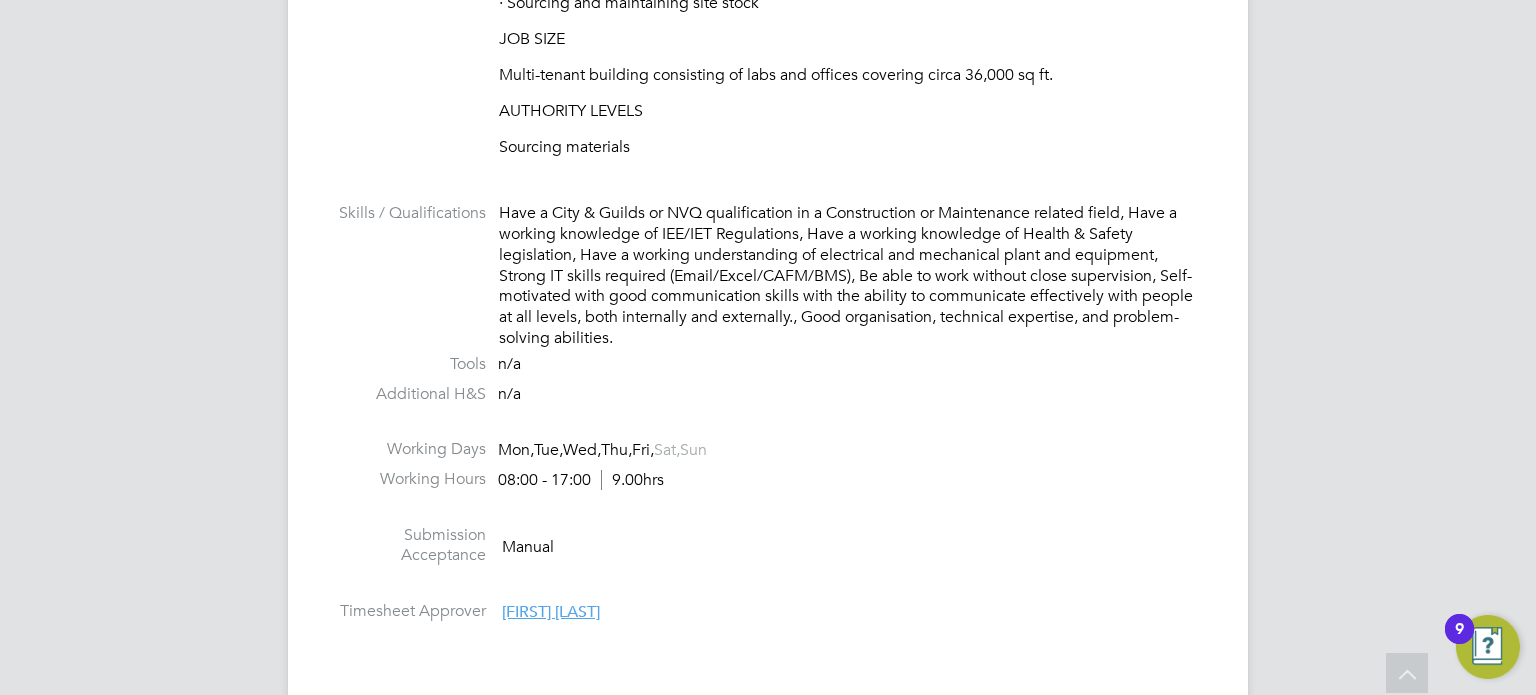 scroll, scrollTop: 1900, scrollLeft: 0, axis: vertical 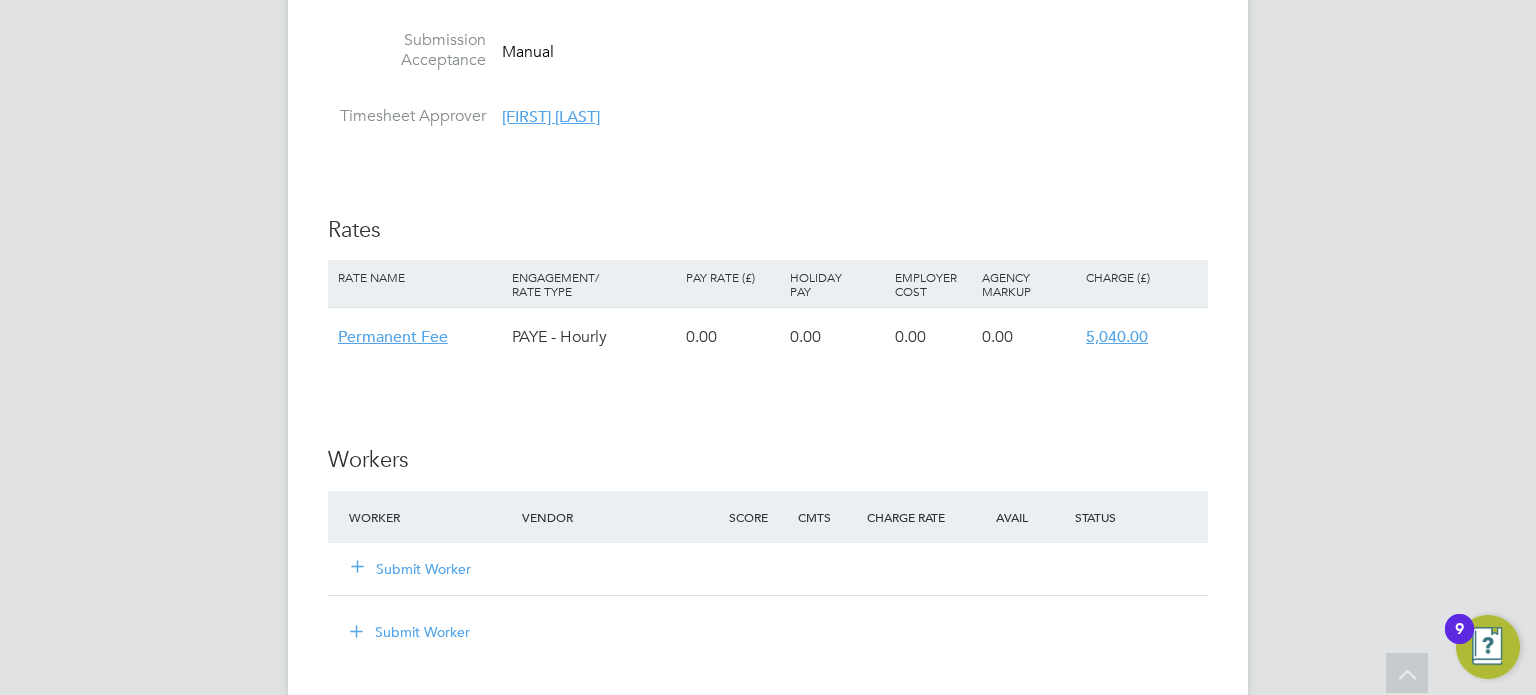 click on "[FIRST] [LAST]" 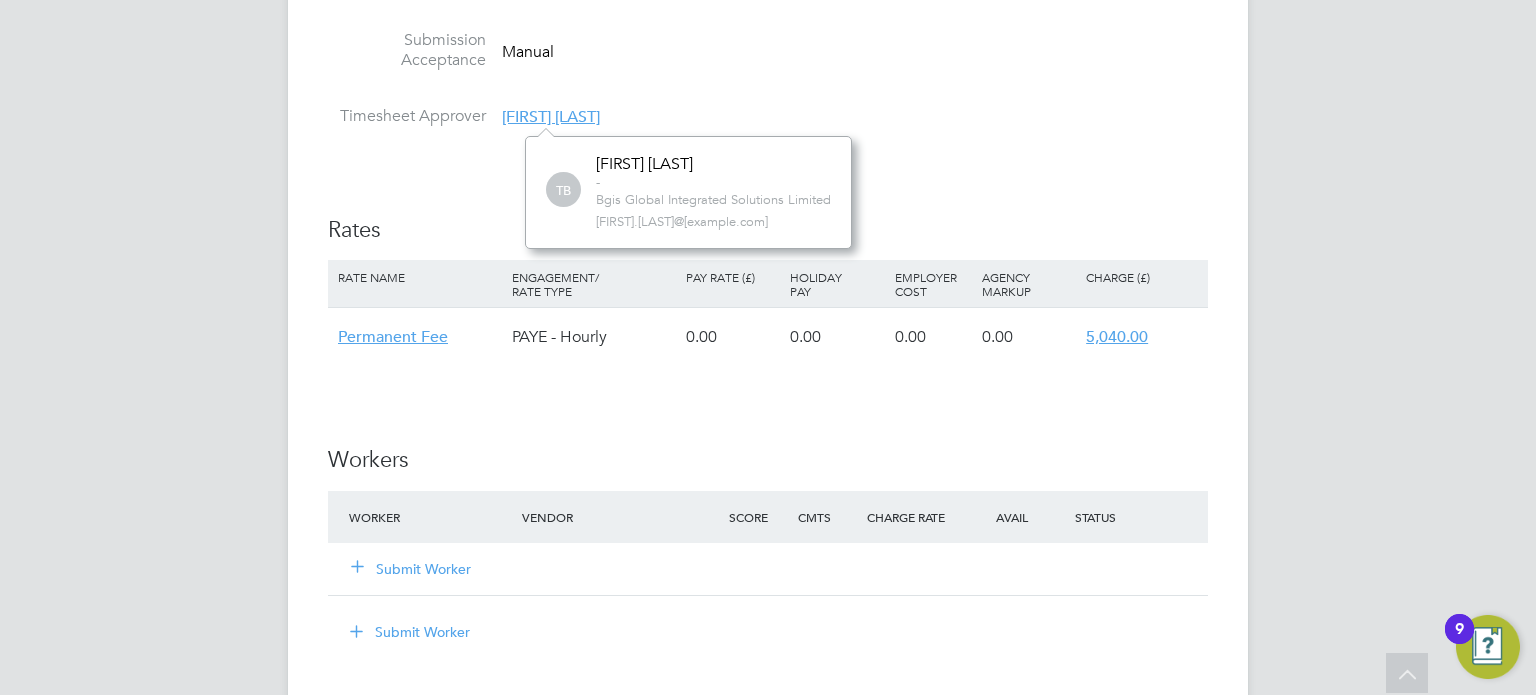 scroll, scrollTop: 12, scrollLeft: 12, axis: both 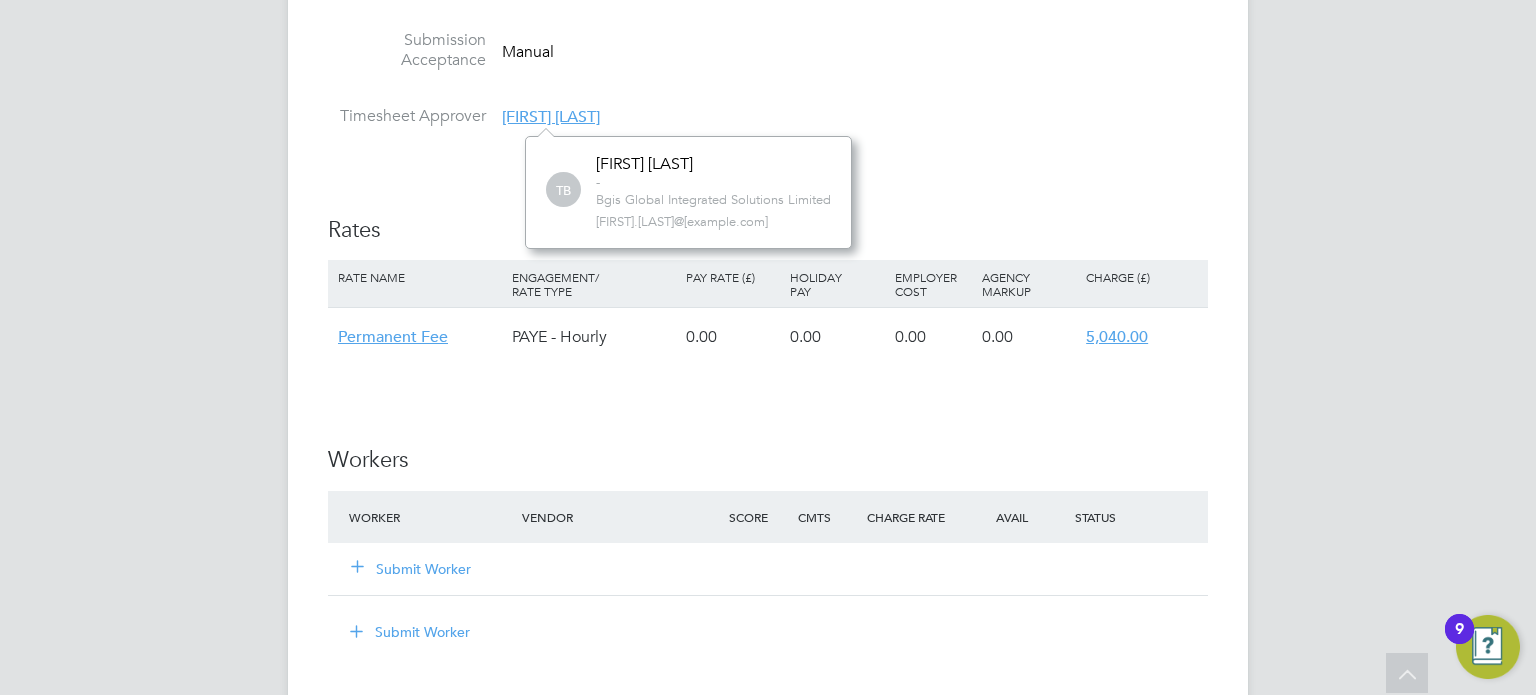 click on "toby.bavester@bgis.com" 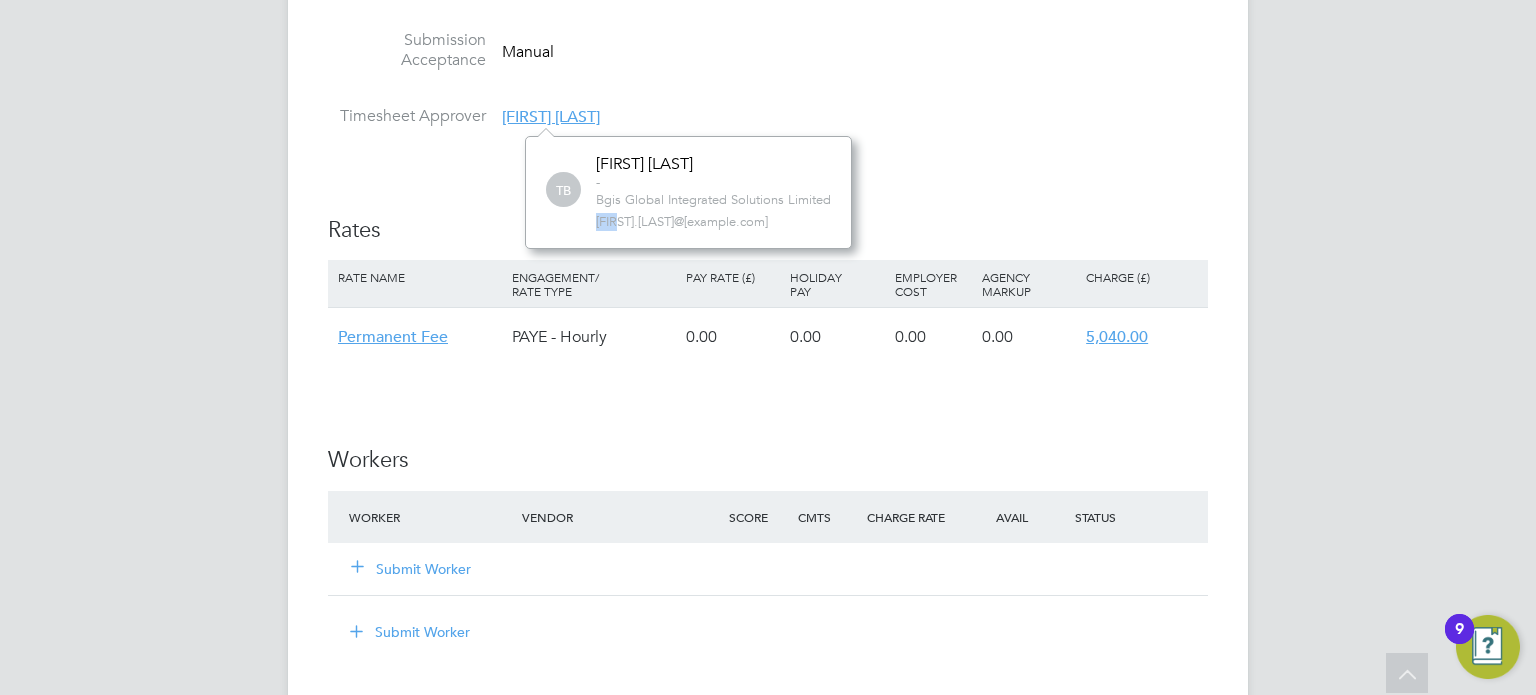 click on "toby.bavester@bgis.com" 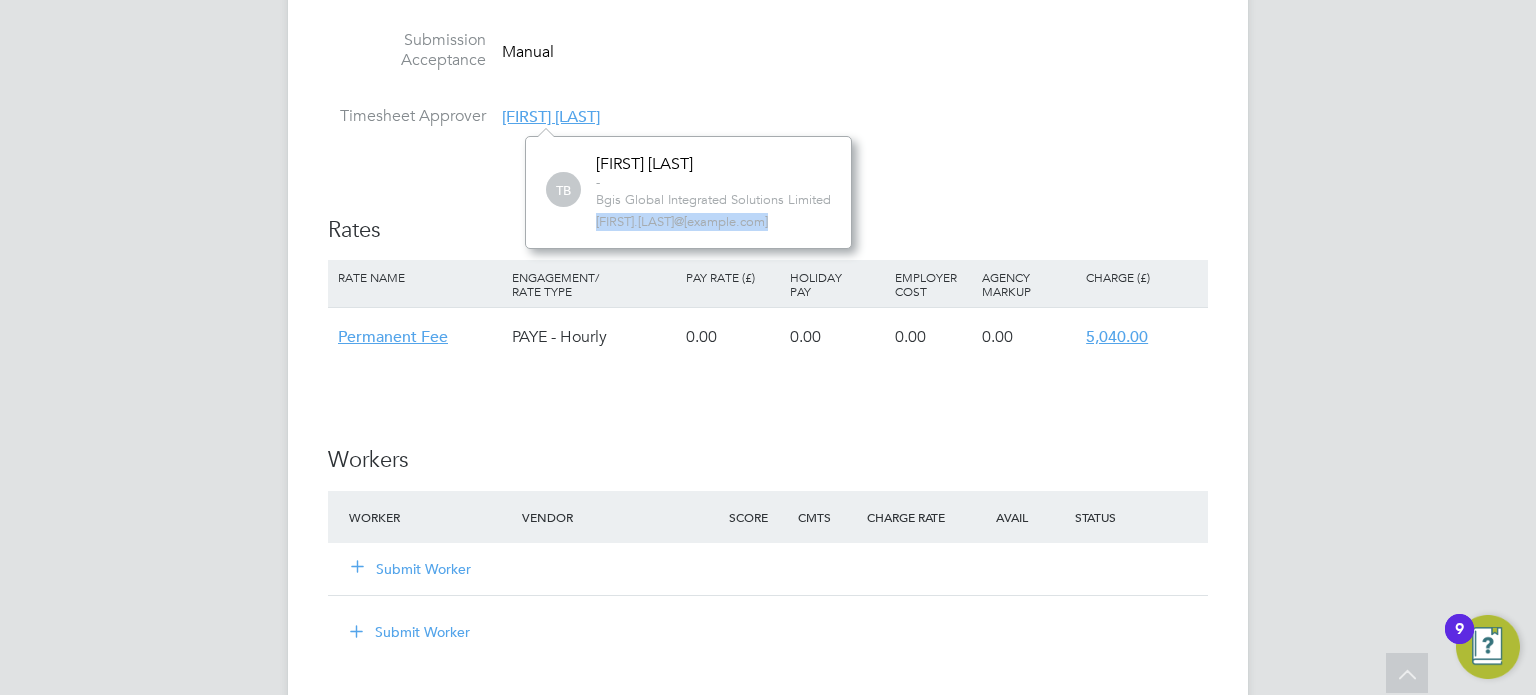 click on "toby.bavester@bgis.com" 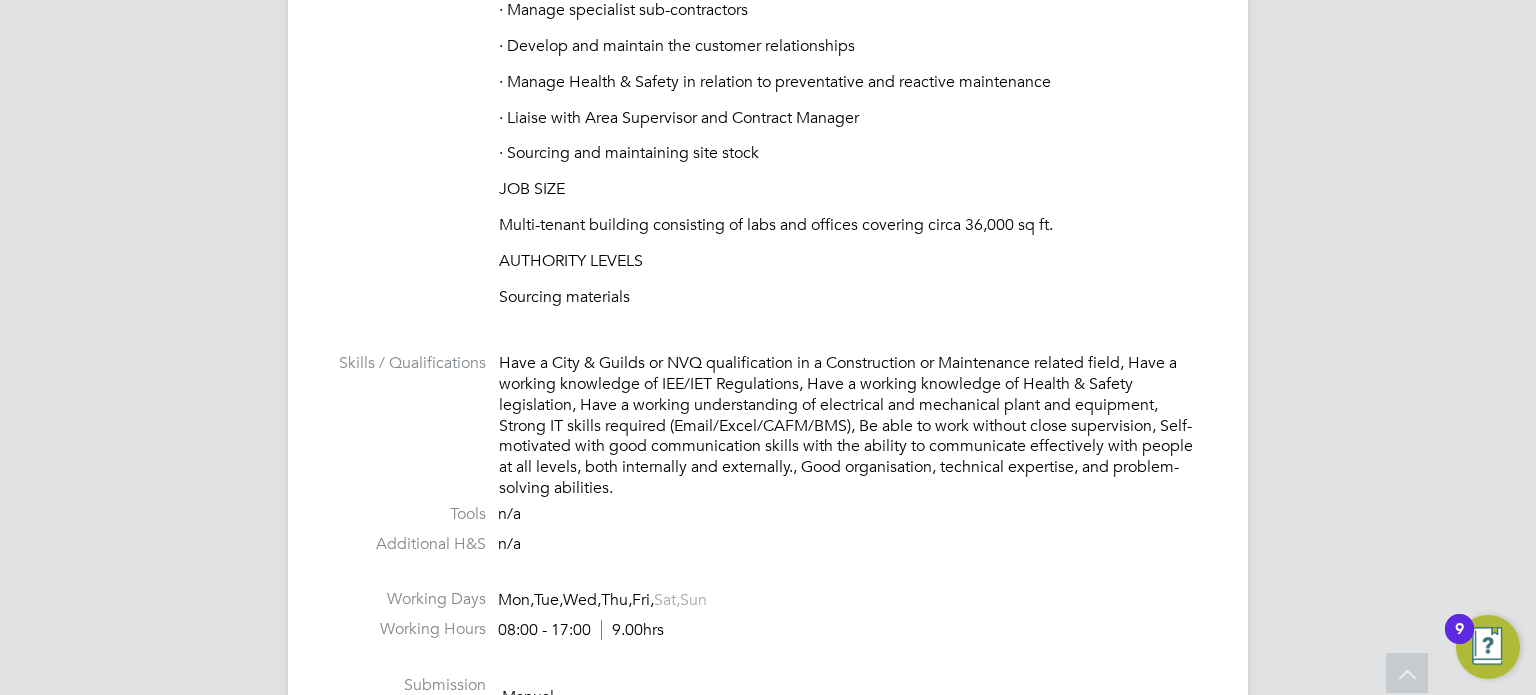 scroll, scrollTop: 1100, scrollLeft: 0, axis: vertical 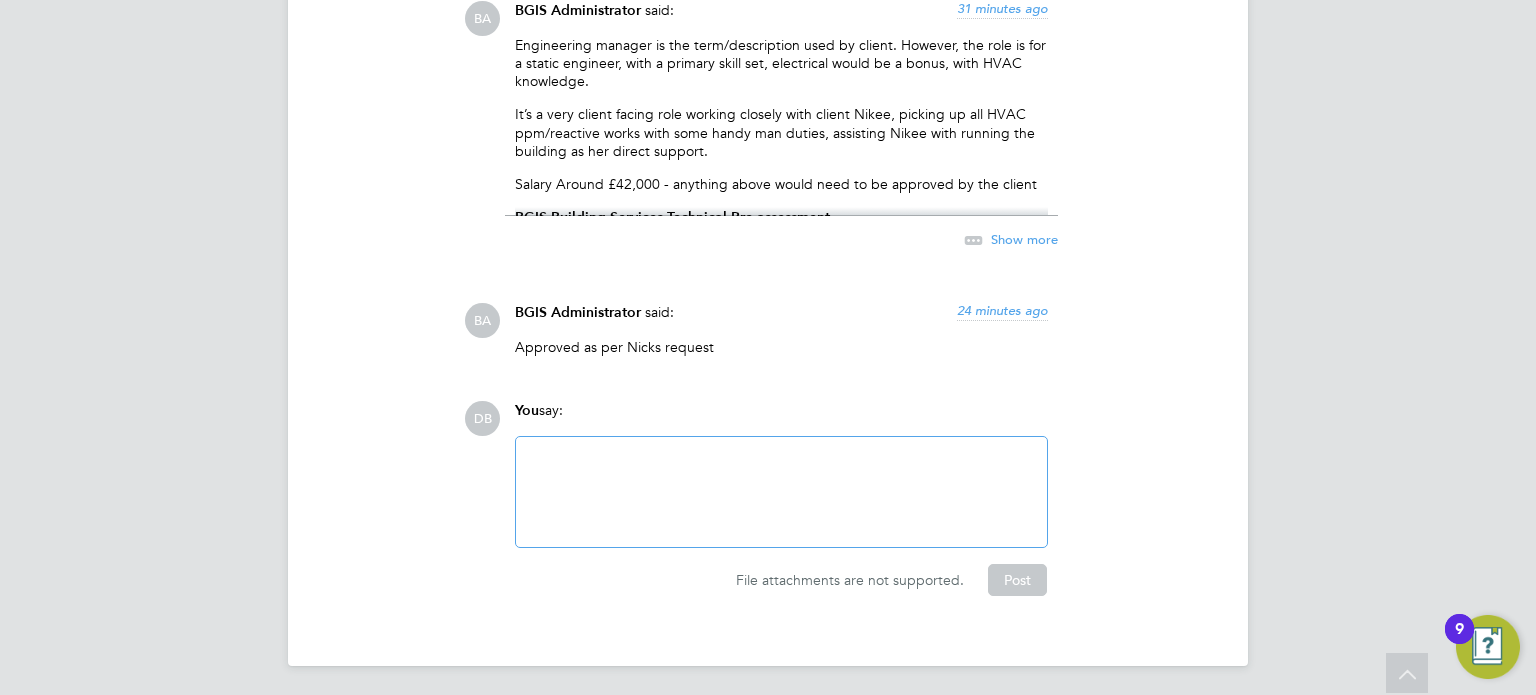 click on "It’s a very client facing role working closely with client Nikee, picking up all HVAC ppm/reactive works with some handy man duties, assisting Nikee with running the building as her direct support." 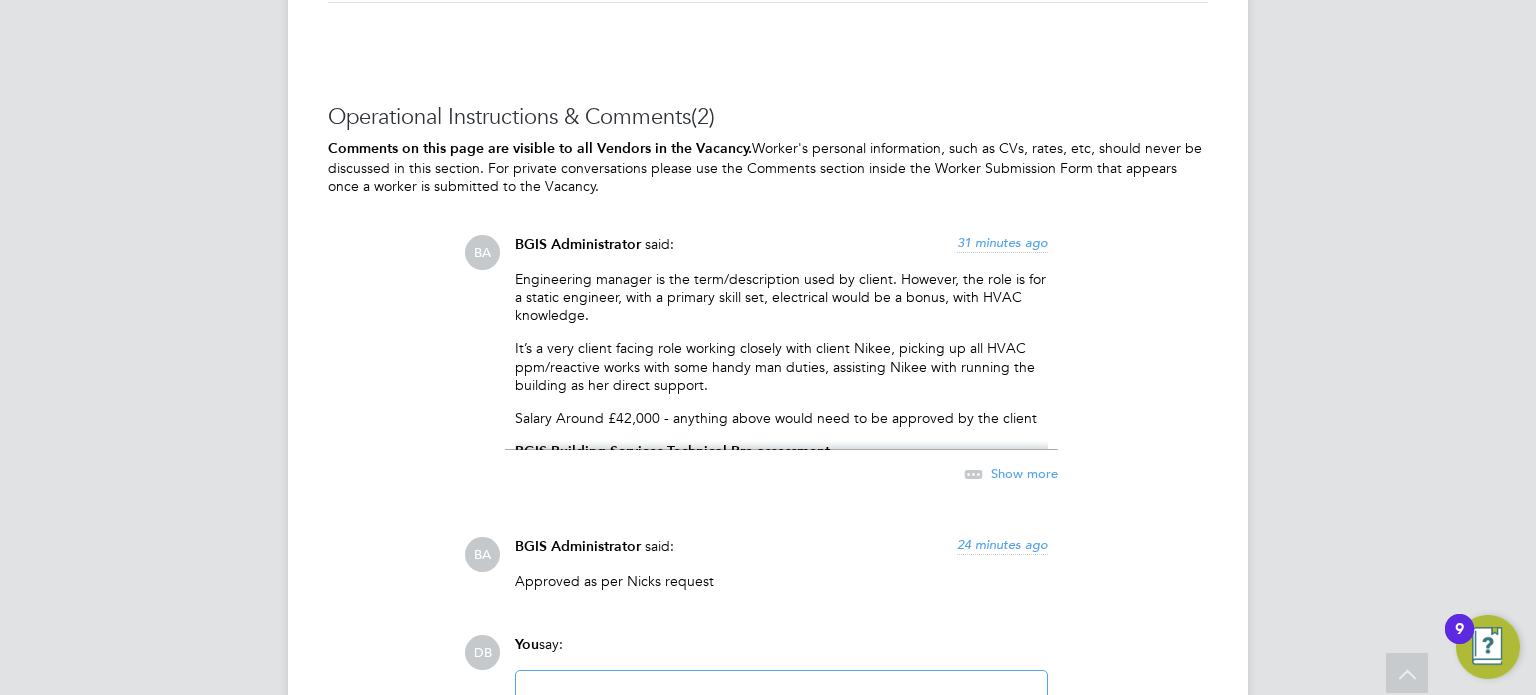 scroll, scrollTop: 2886, scrollLeft: 0, axis: vertical 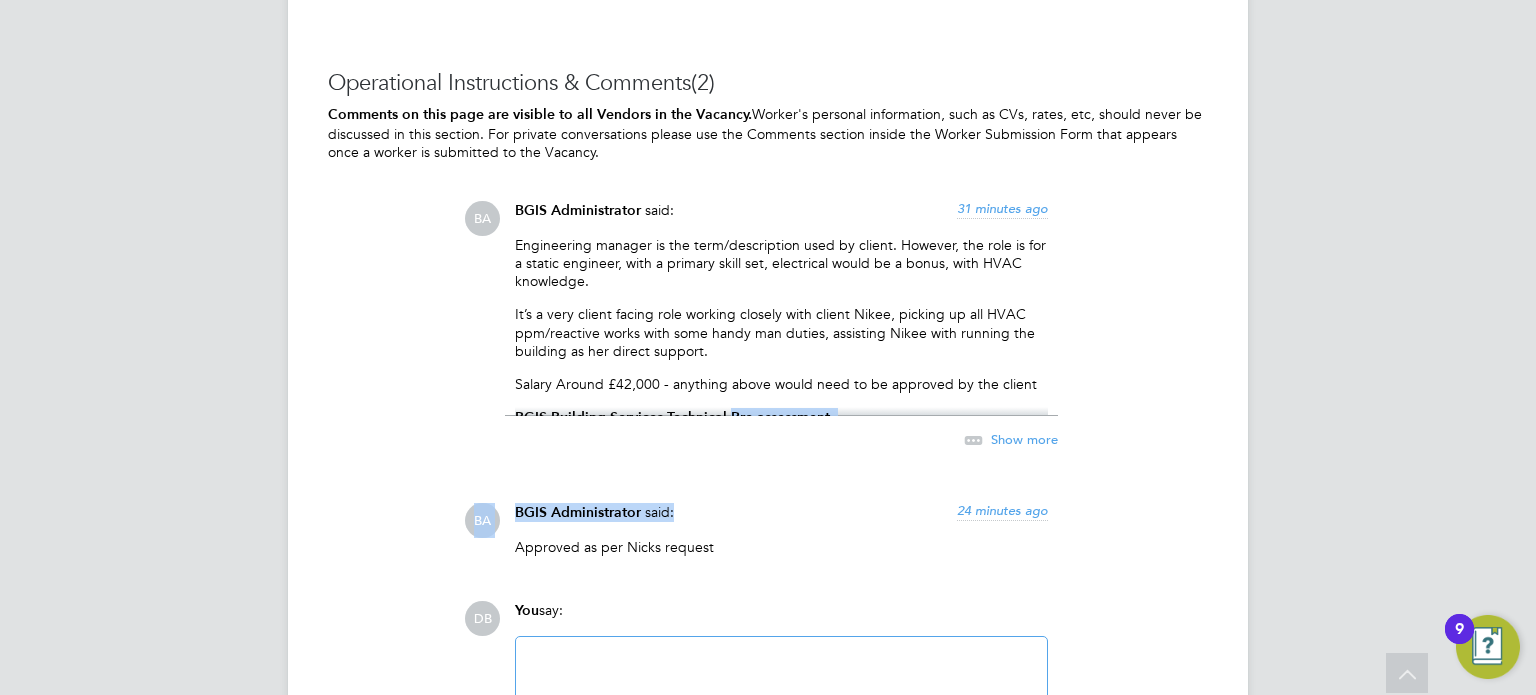 drag, startPoint x: 732, startPoint y: 406, endPoint x: 888, endPoint y: 523, distance: 195 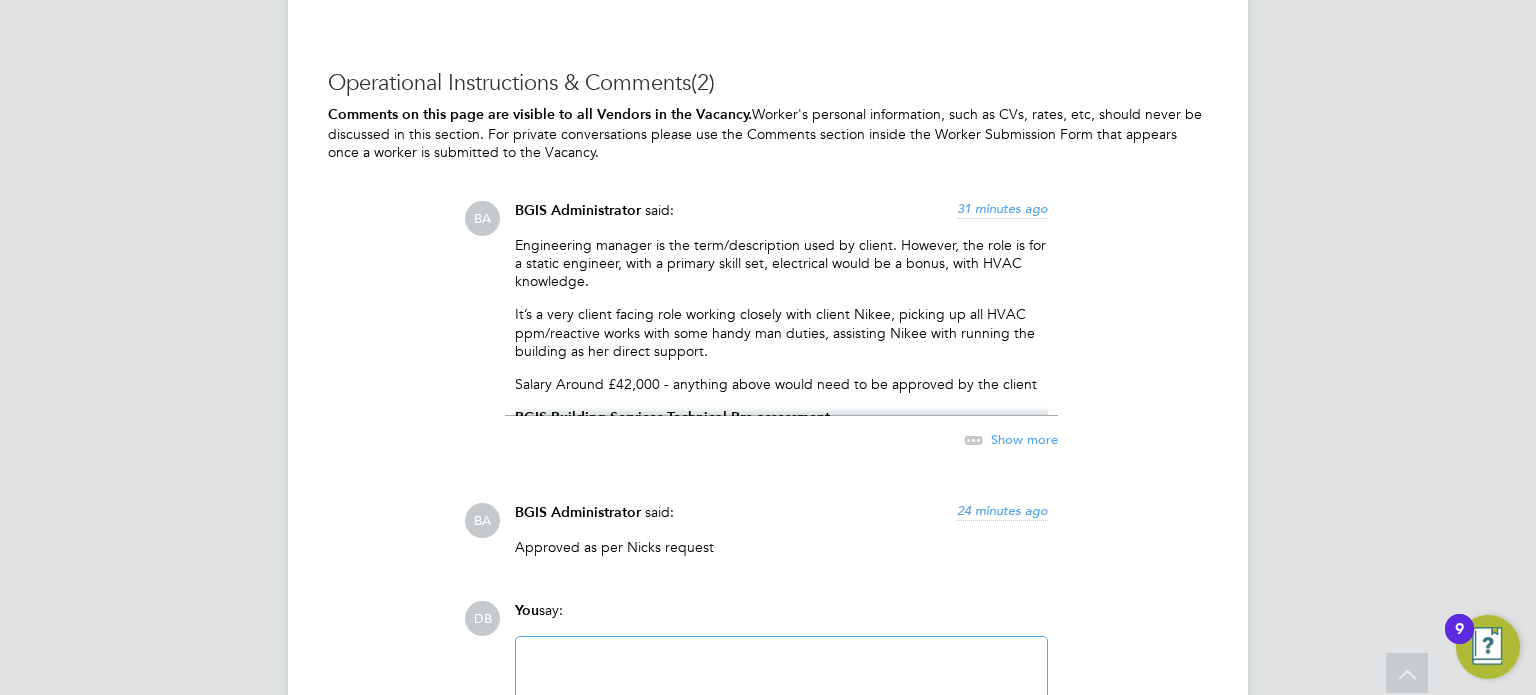 click on "Salary Around £42,000 - anything above would need to be approved by the client" 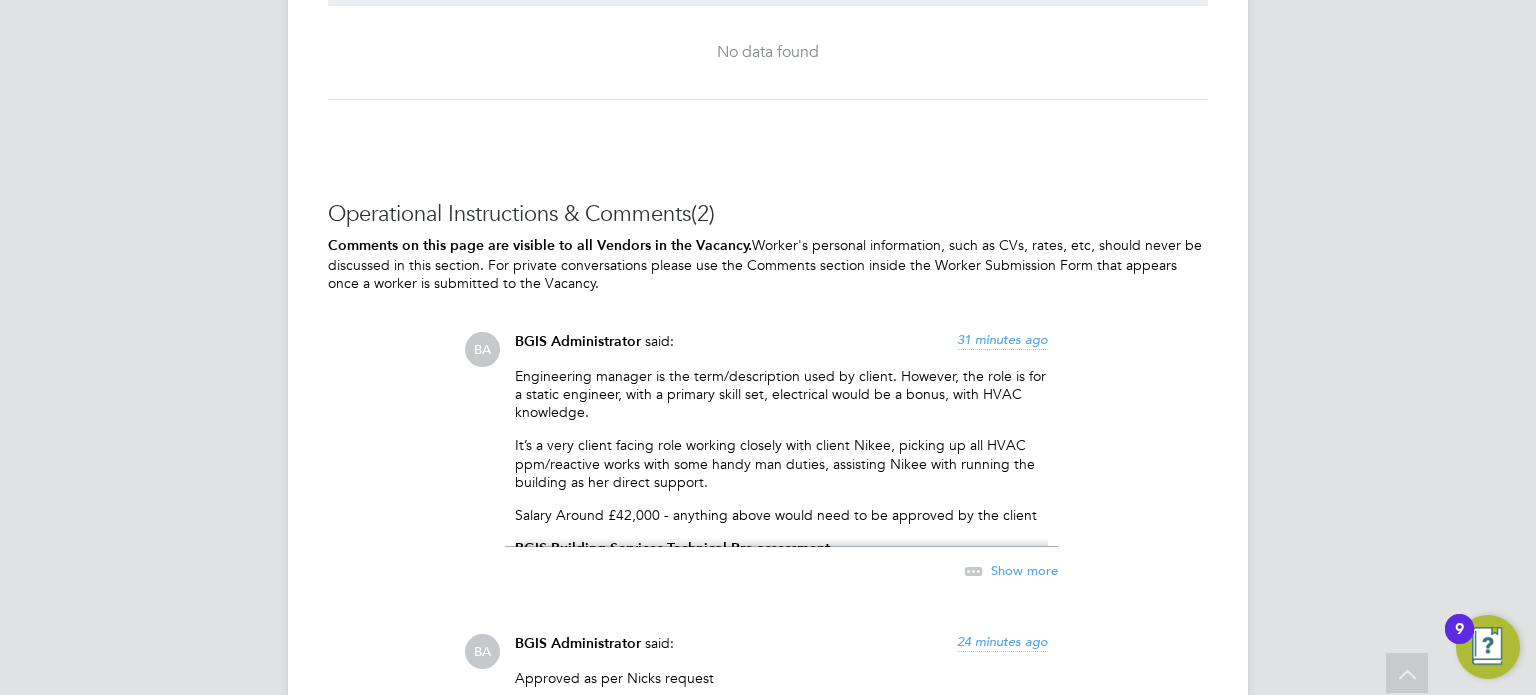 scroll, scrollTop: 2786, scrollLeft: 0, axis: vertical 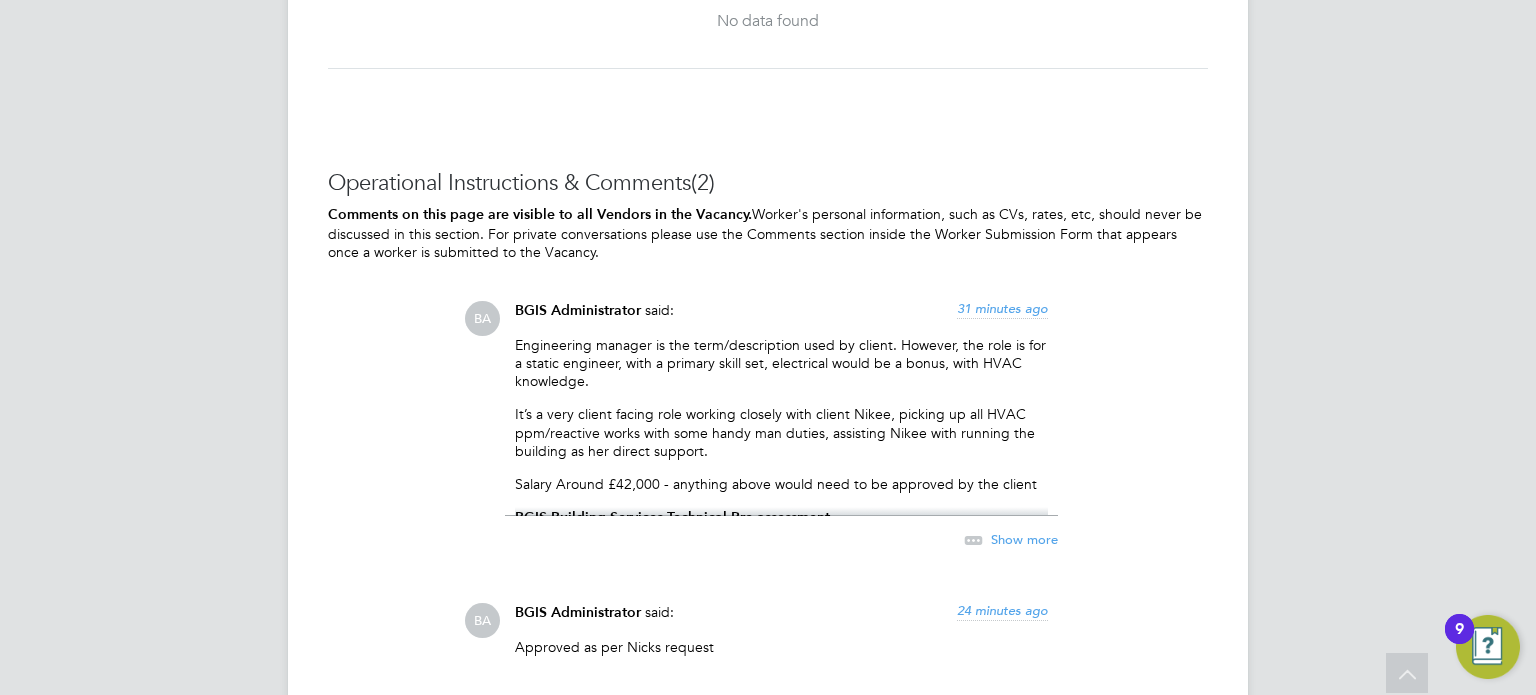 click 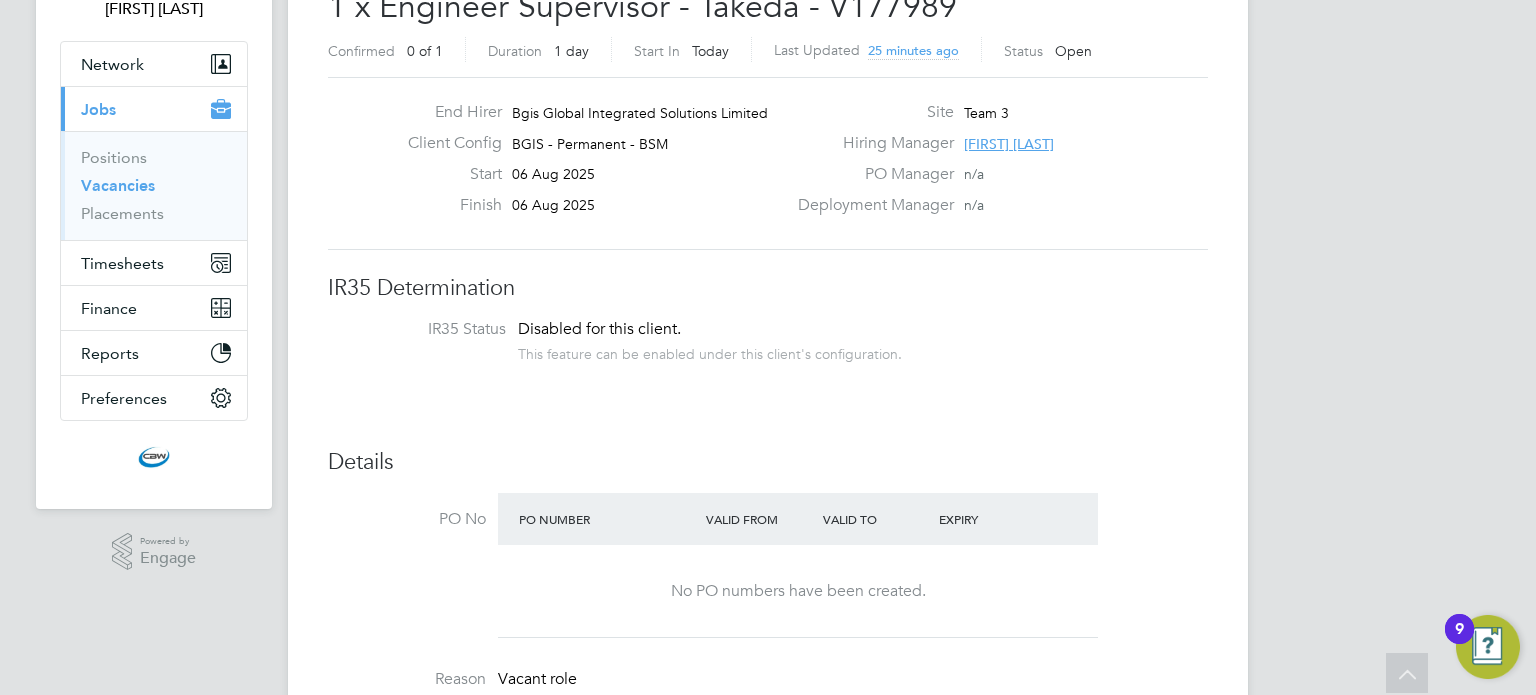 scroll, scrollTop: 0, scrollLeft: 0, axis: both 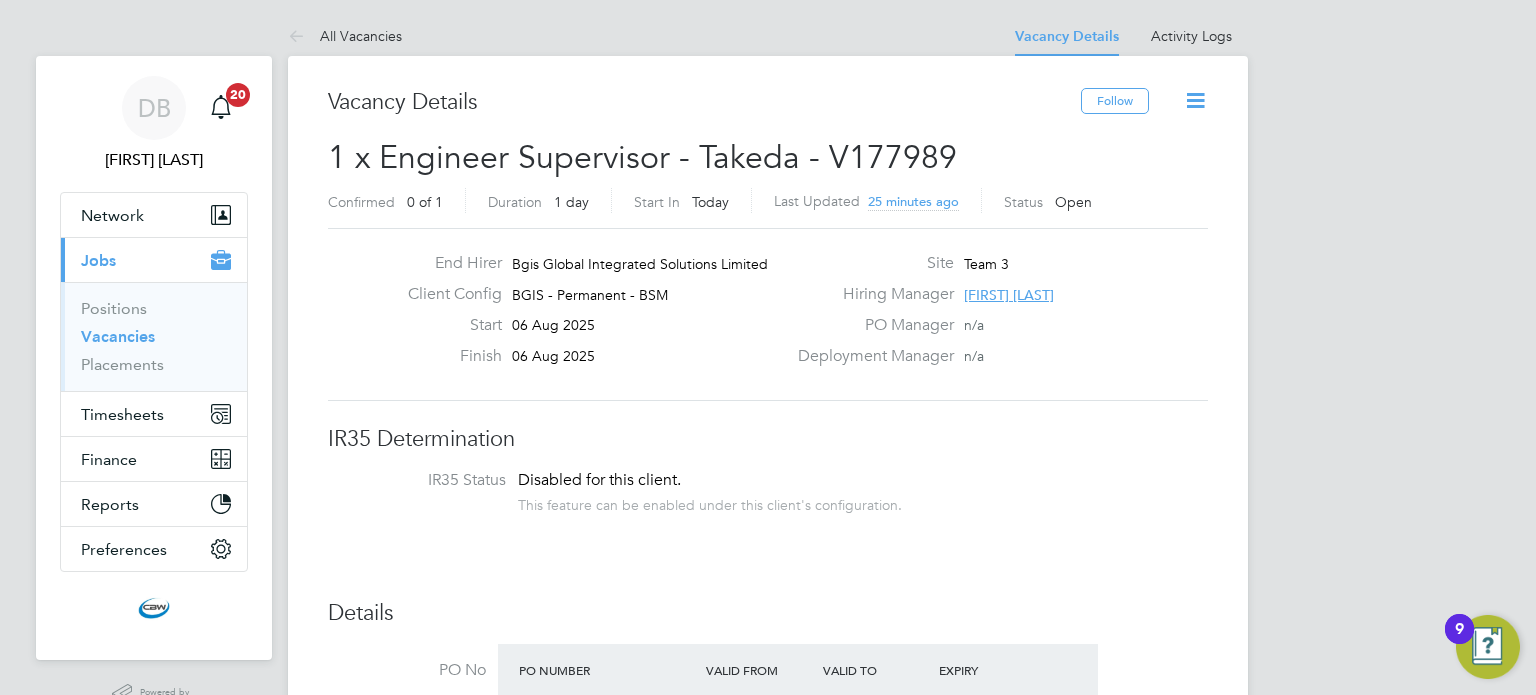 click on "[FIRST] [LAST]" 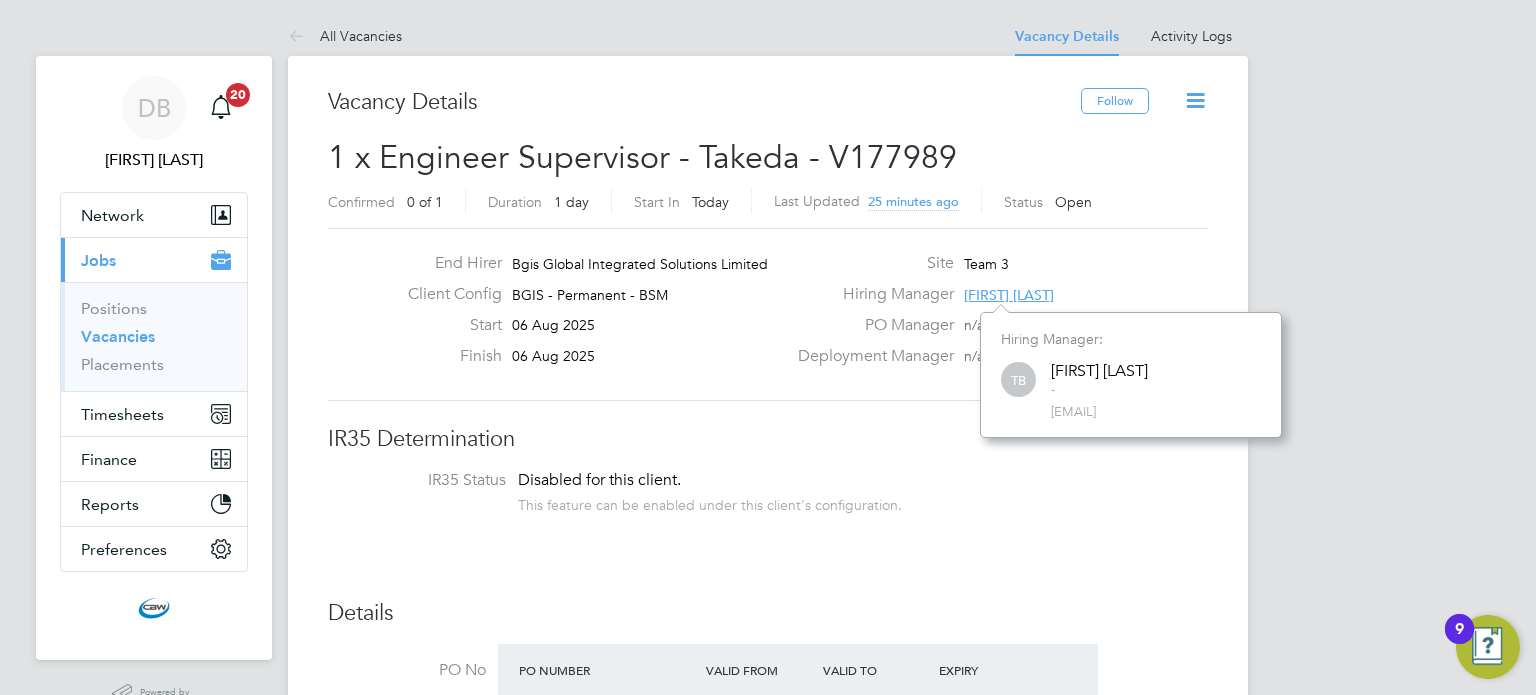 click on "Last Updated 25 minutes ago" 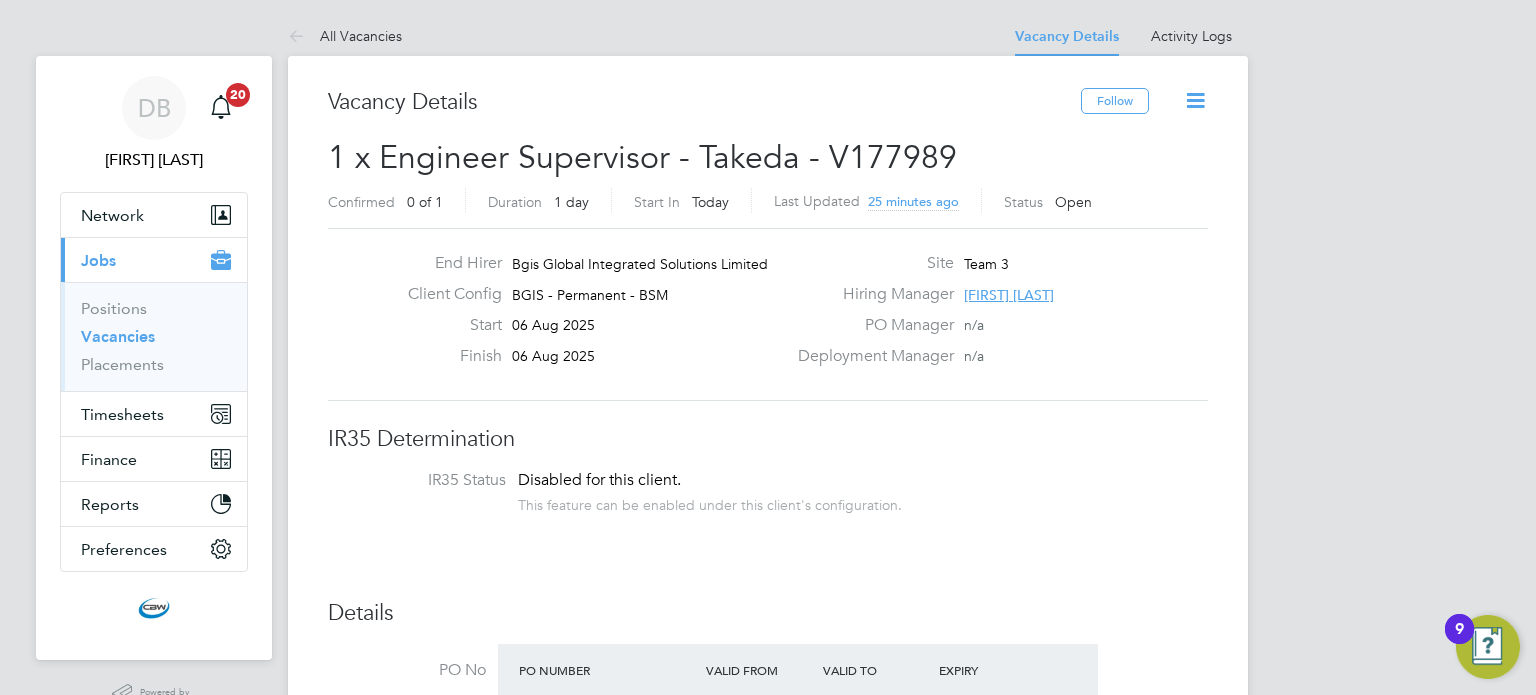 click on "25 minutes ago" 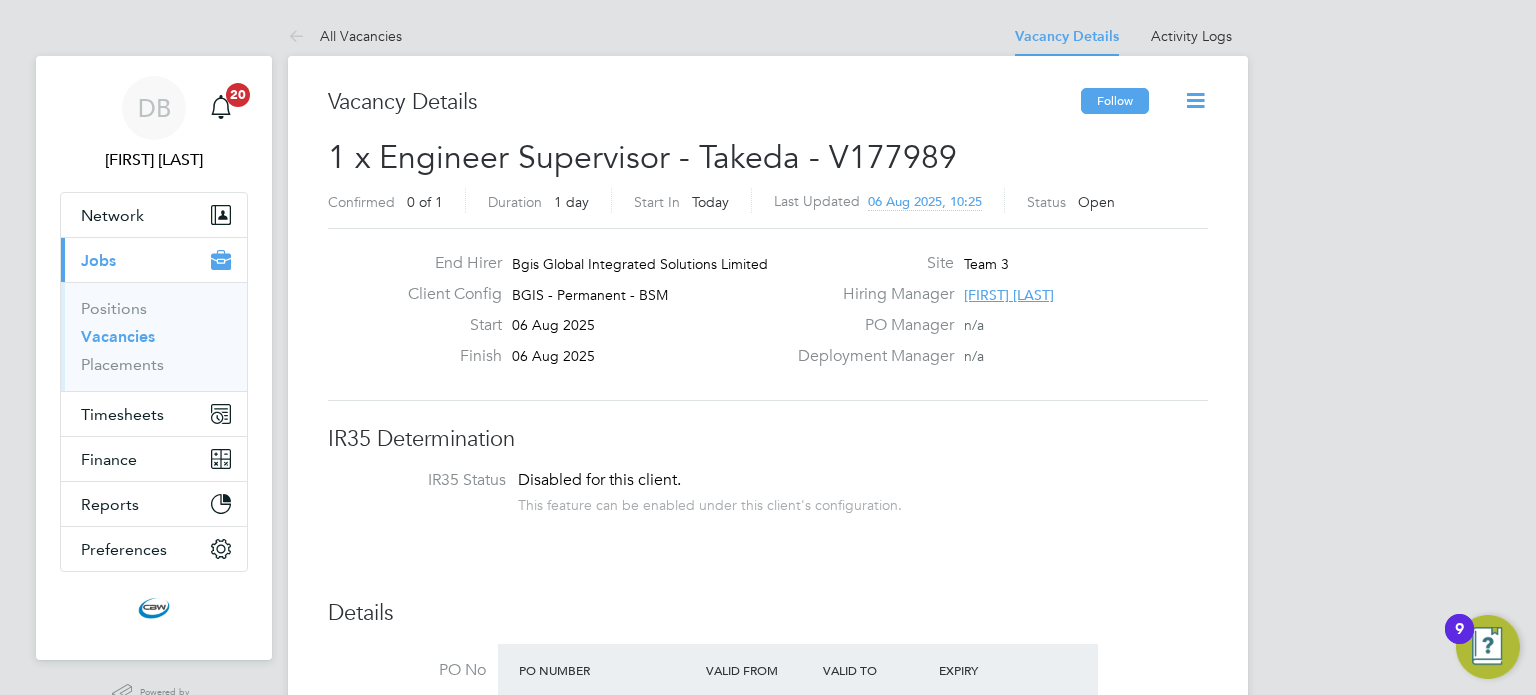 click on "Follow" 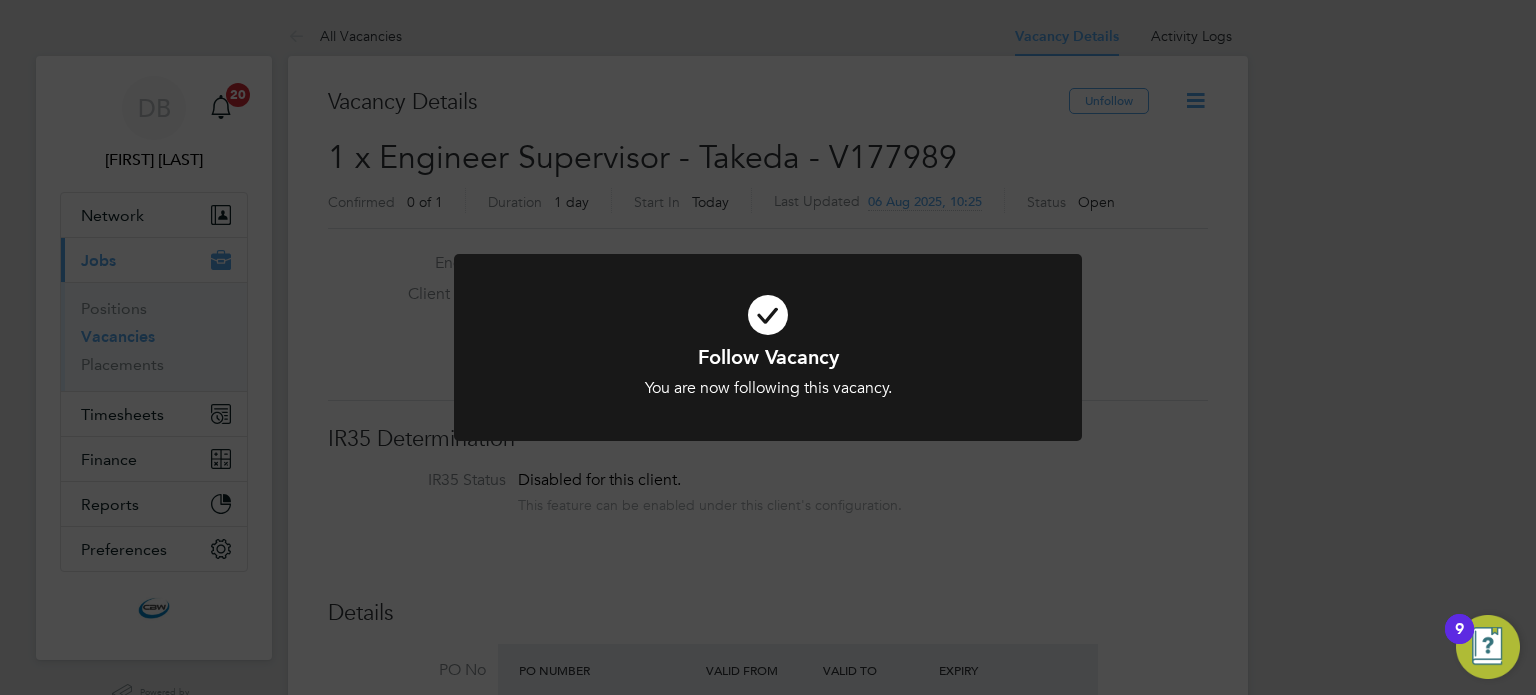 click on "Follow Vacancy You are now following this vacancy. Cancel Okay" 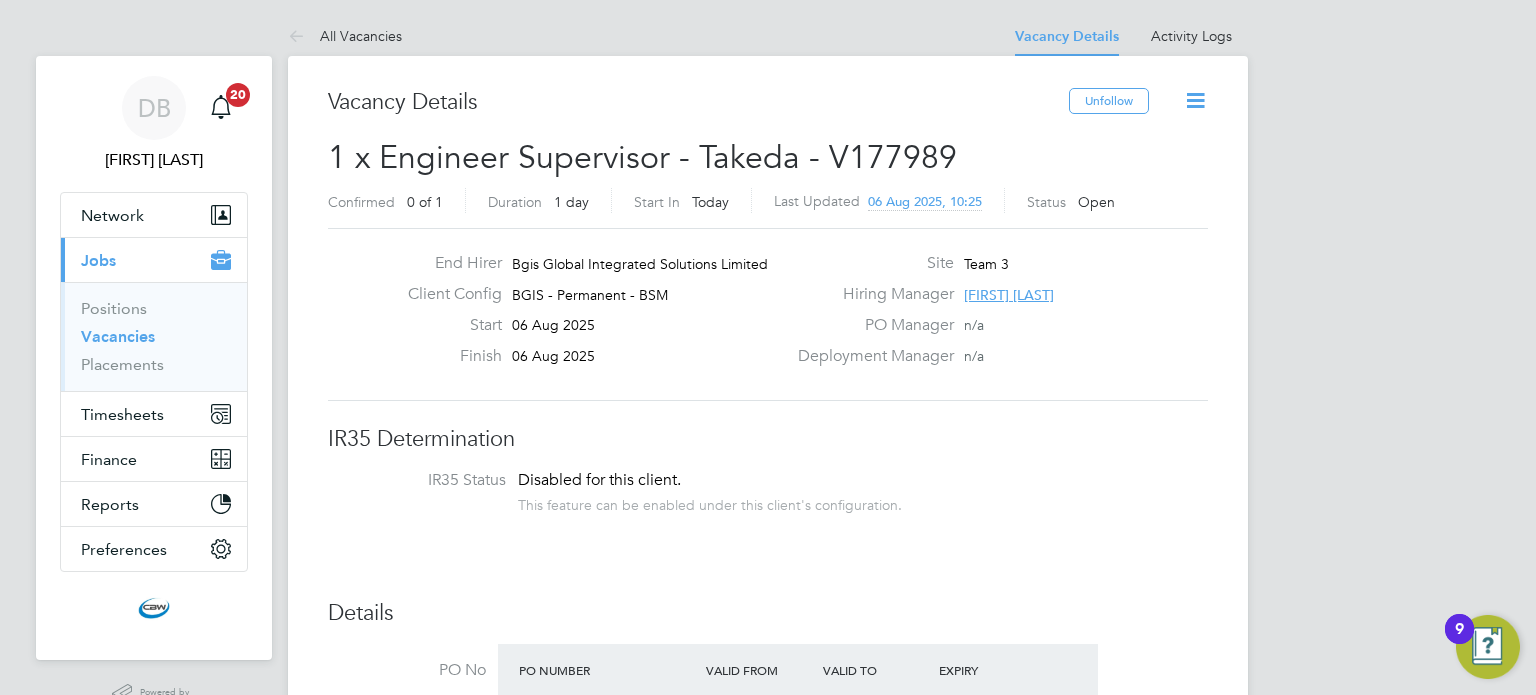 click on "Vacancy Details   Unfollow   1 x Engineer Supervisor - Takeda - V177989 Confirmed   0 of 1 Duration   1 day Start In     Today Last Updated 06 Aug 2025, 10:25 Status   Open   End Hirer Bgis Global Integrated Solutions Limited Client Config BGIS - Permanent - BSM Start 06 Aug 2025 Finish 06 Aug 2025 Site Team 3 Hiring Manager Toby Bavester PO Manager  n/a Deployment Manager n/a IR35 Determination IR35 Status Disabled for this client. This feature can be enabled under this client's configuration. Details PO No PO Number Valid From Valid To Expiry No PO numbers have been created. Reason   Vacant role Description BASIC FUNCTION
Engineer manager responsible for overseeing building related works at site in North Cambridge, consisting of offices, labs and building Plant Room. Working with Operations Manager to deliver and maintain plant, equipment and services provided at the building.
AREAS OF JOB ACCOUNTABILITY
· Overseeing preventative and reactive maintenance operations on site" 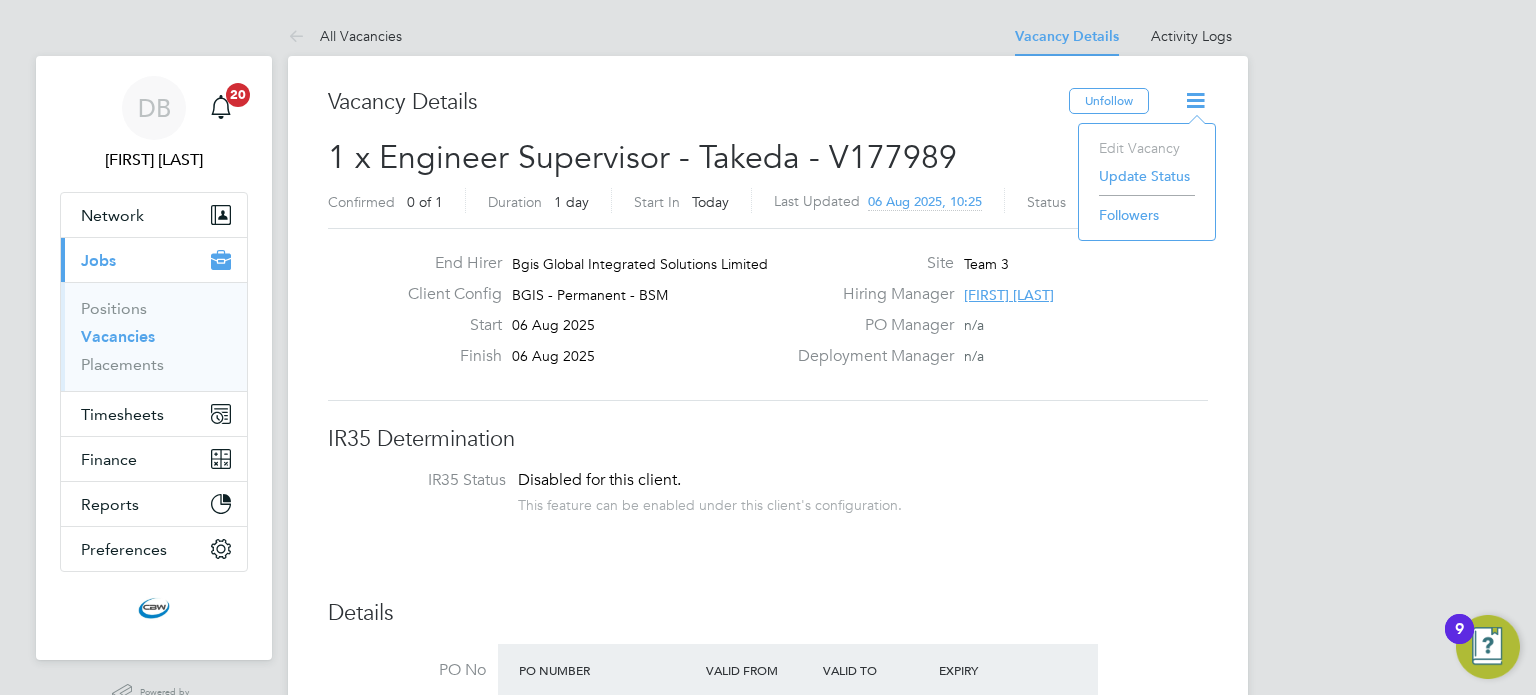 click on "Update Status" 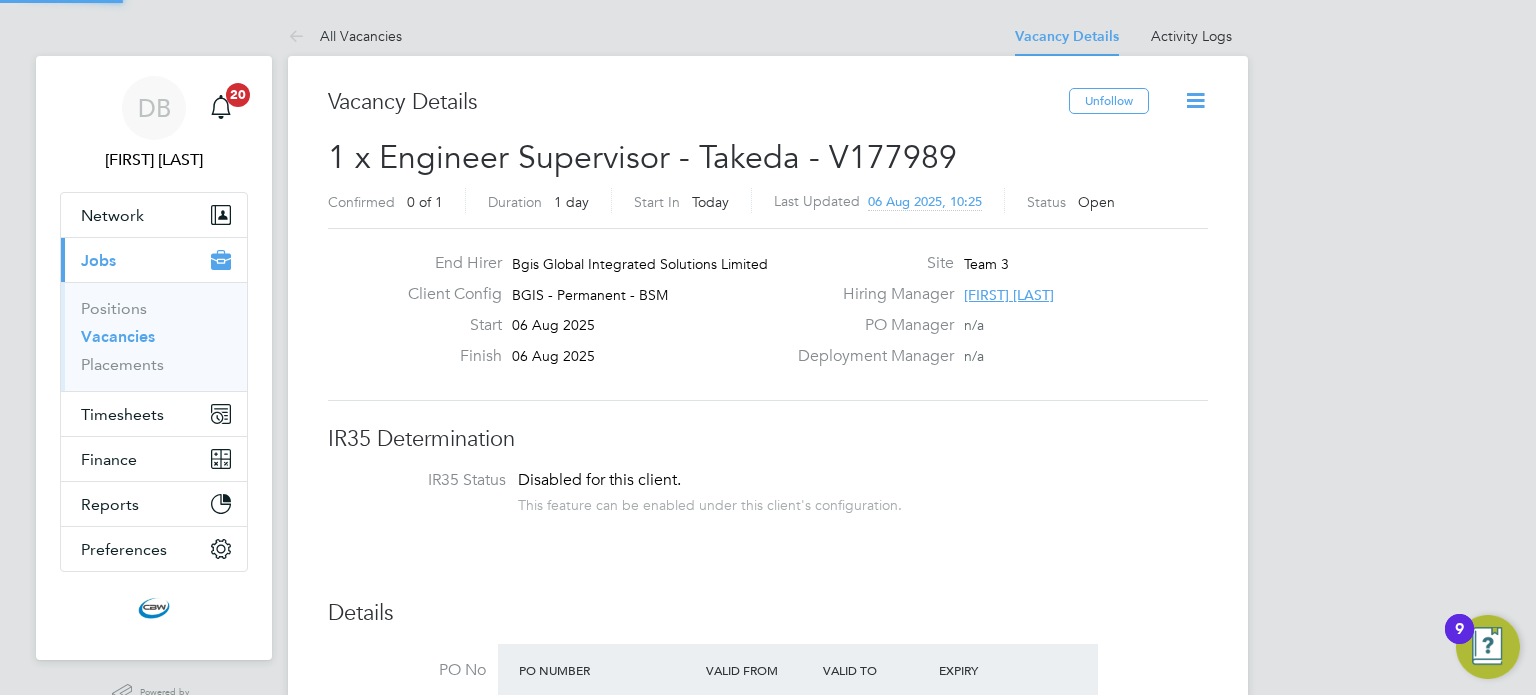 scroll, scrollTop: 10, scrollLeft: 9, axis: both 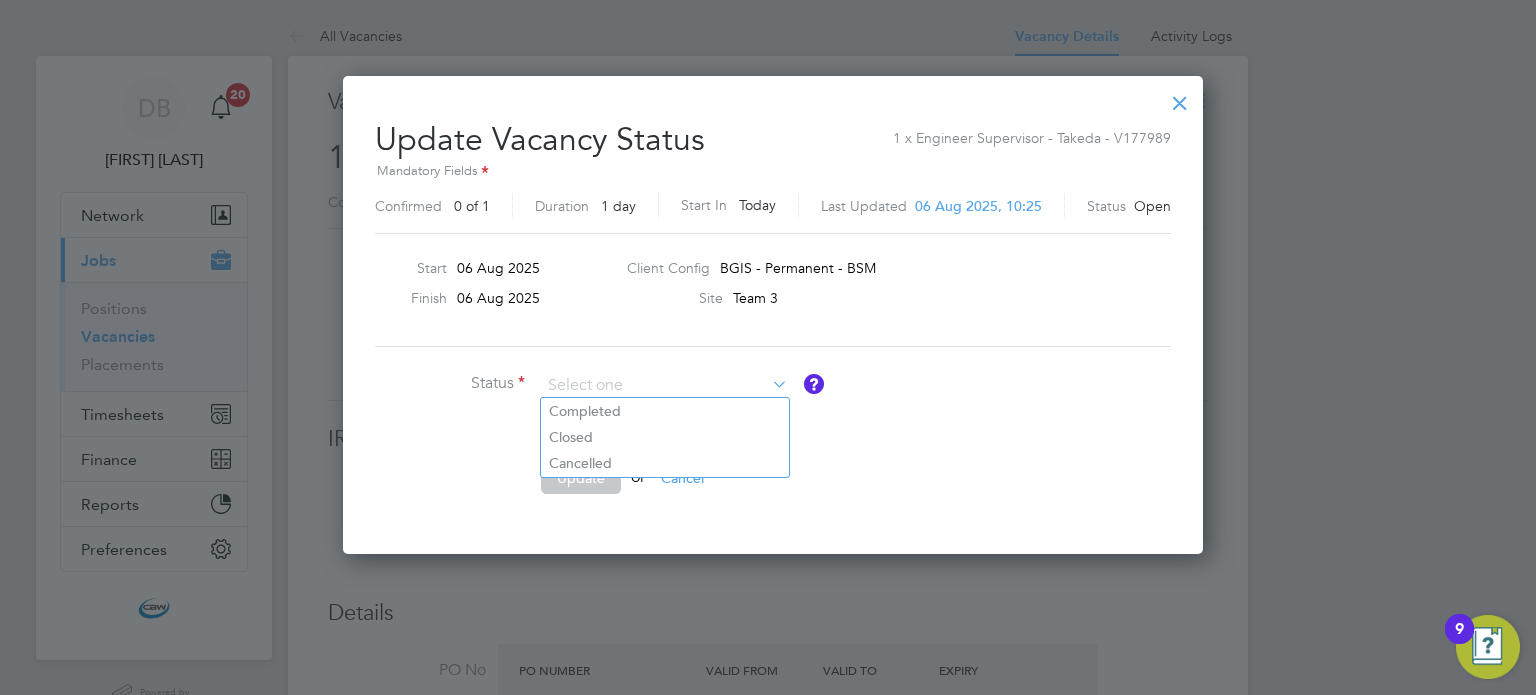 click on "Status" at bounding box center [675, 396] 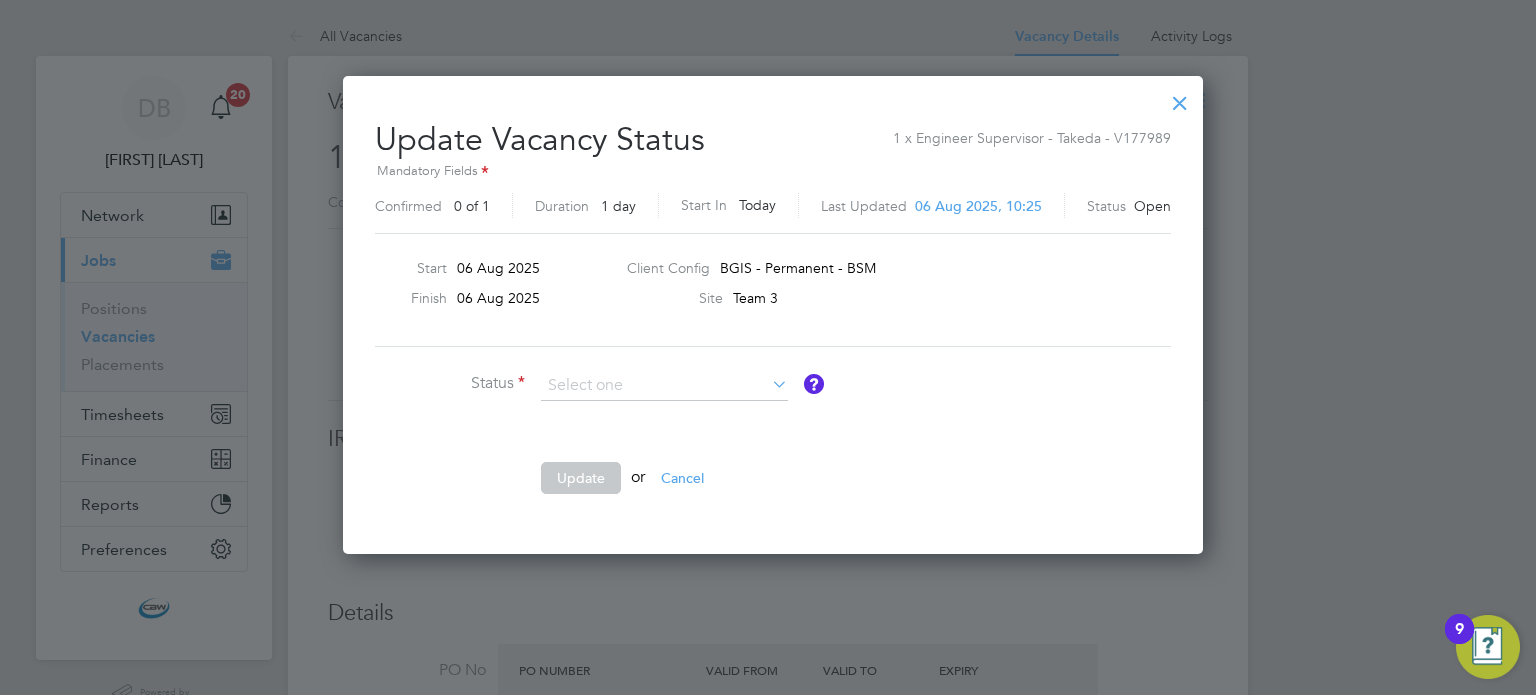 click at bounding box center [1180, 98] 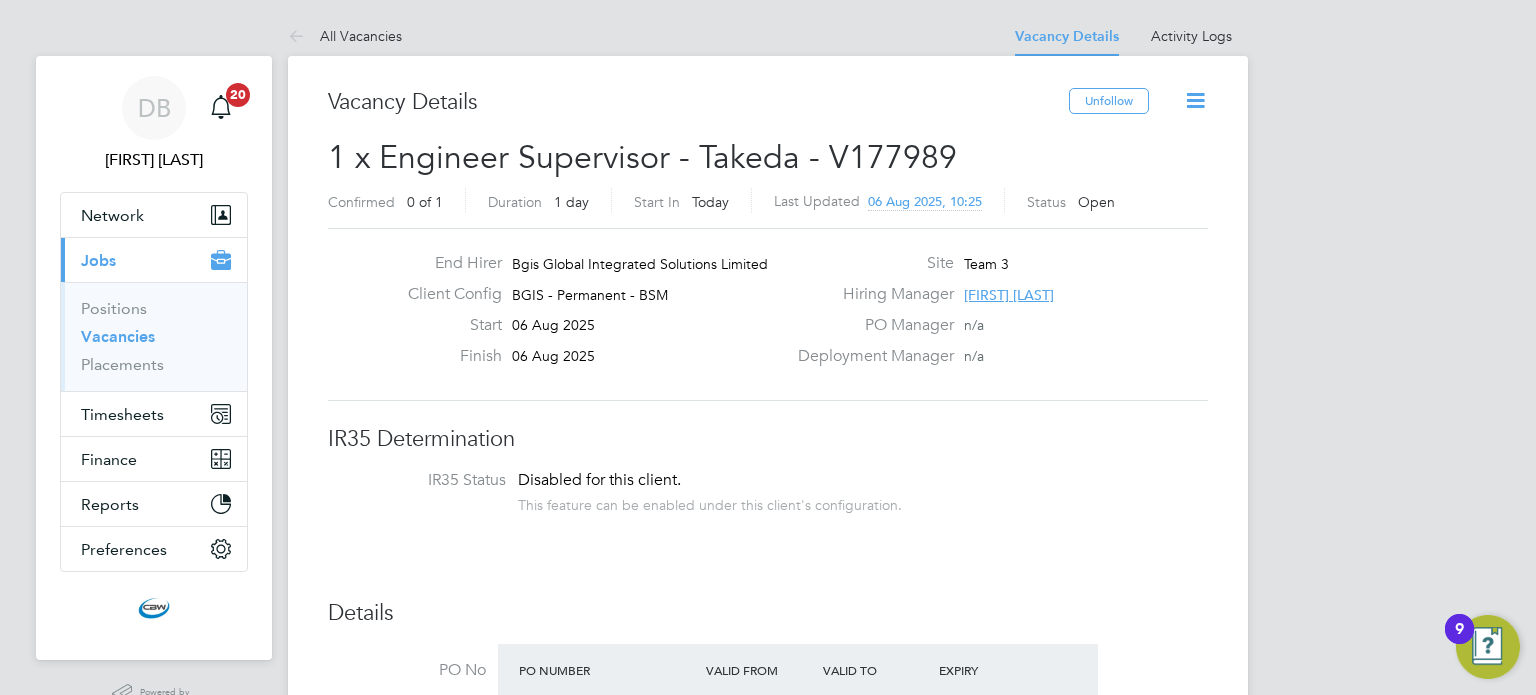 click on "06 Aug 2025, 10:25" 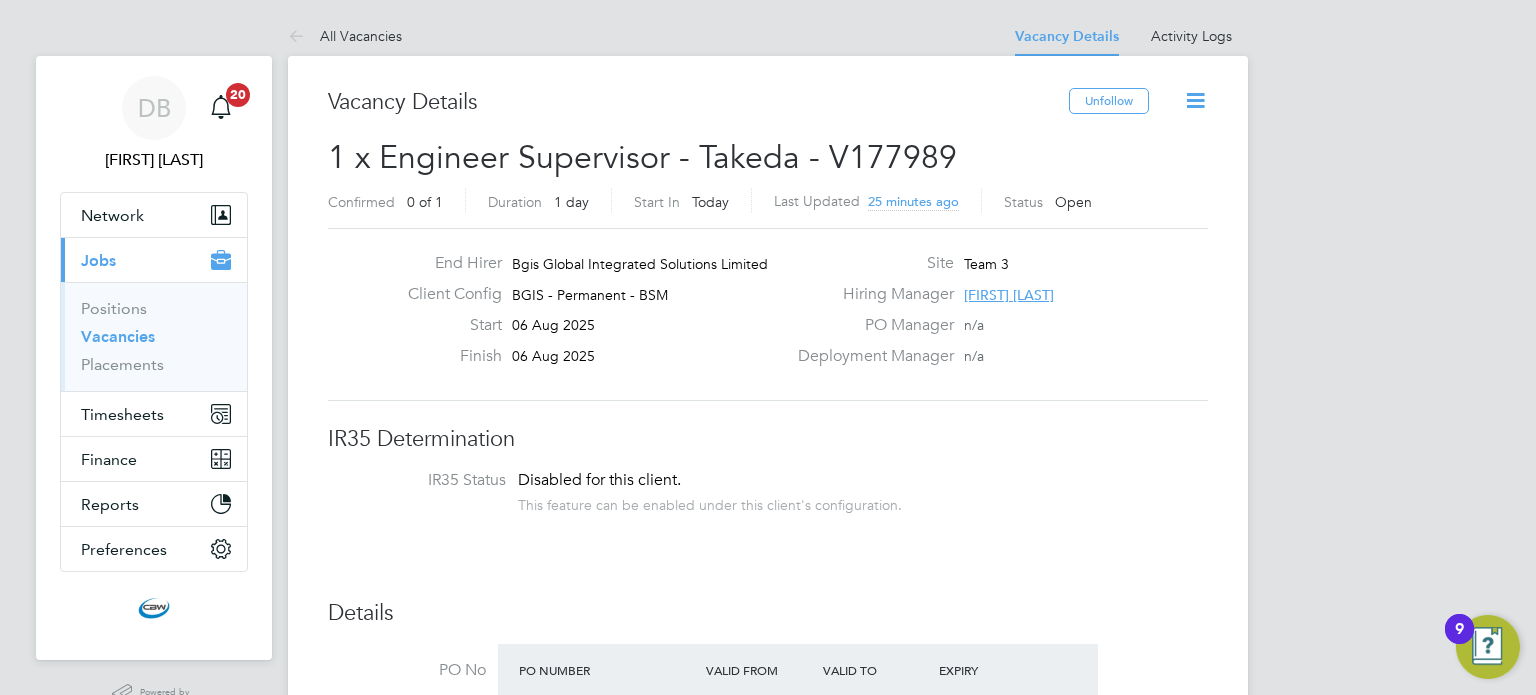 click on "PO Manager  n/a" 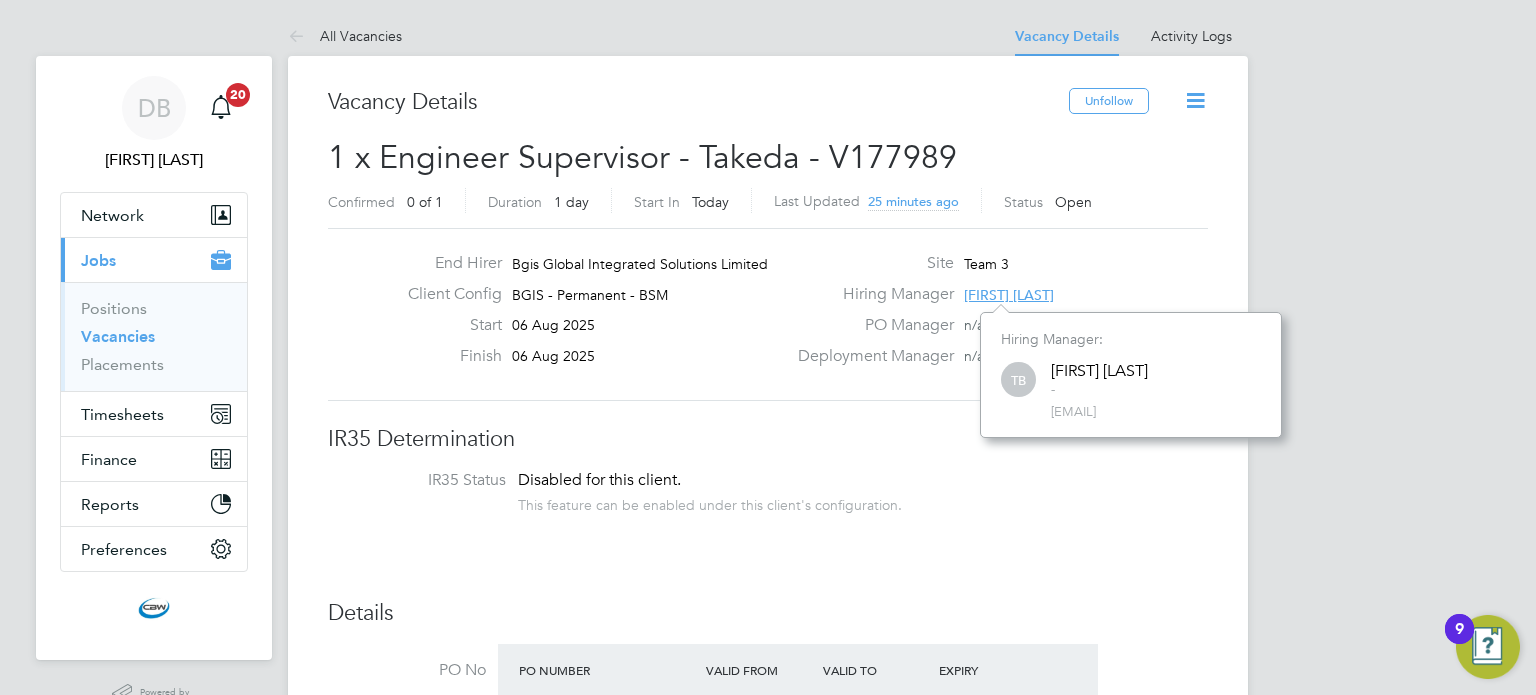 click on "toby.bavester@bgis.com" 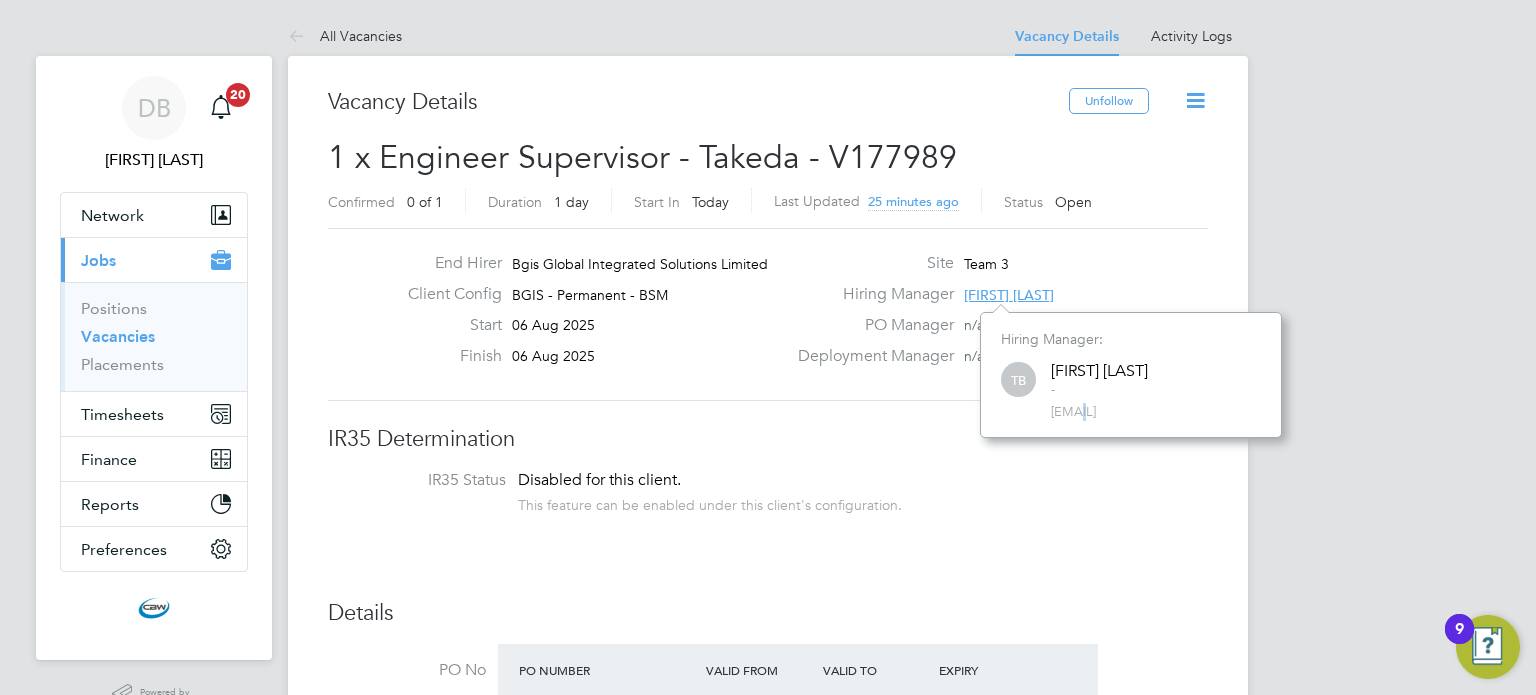 click on "toby.bavester@bgis.com" 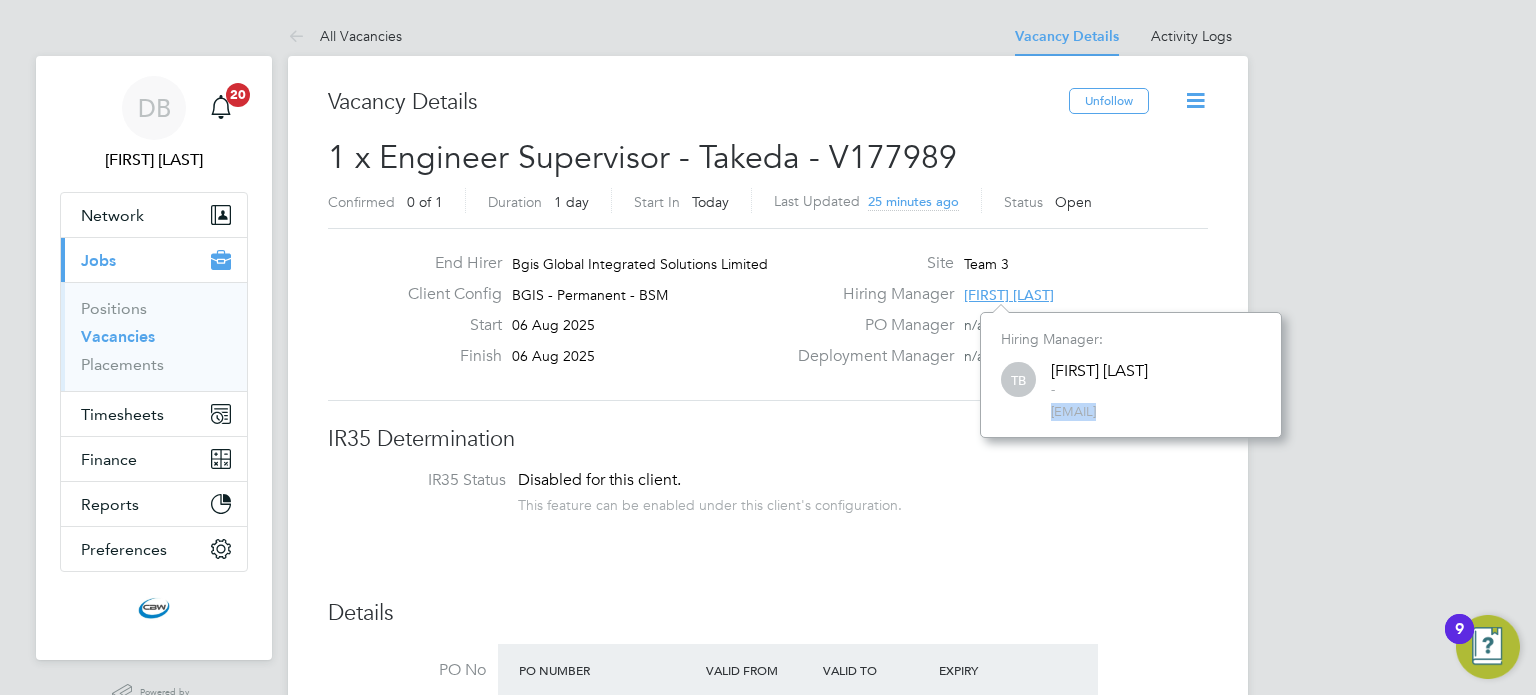 click on "toby.bavester@bgis.com" 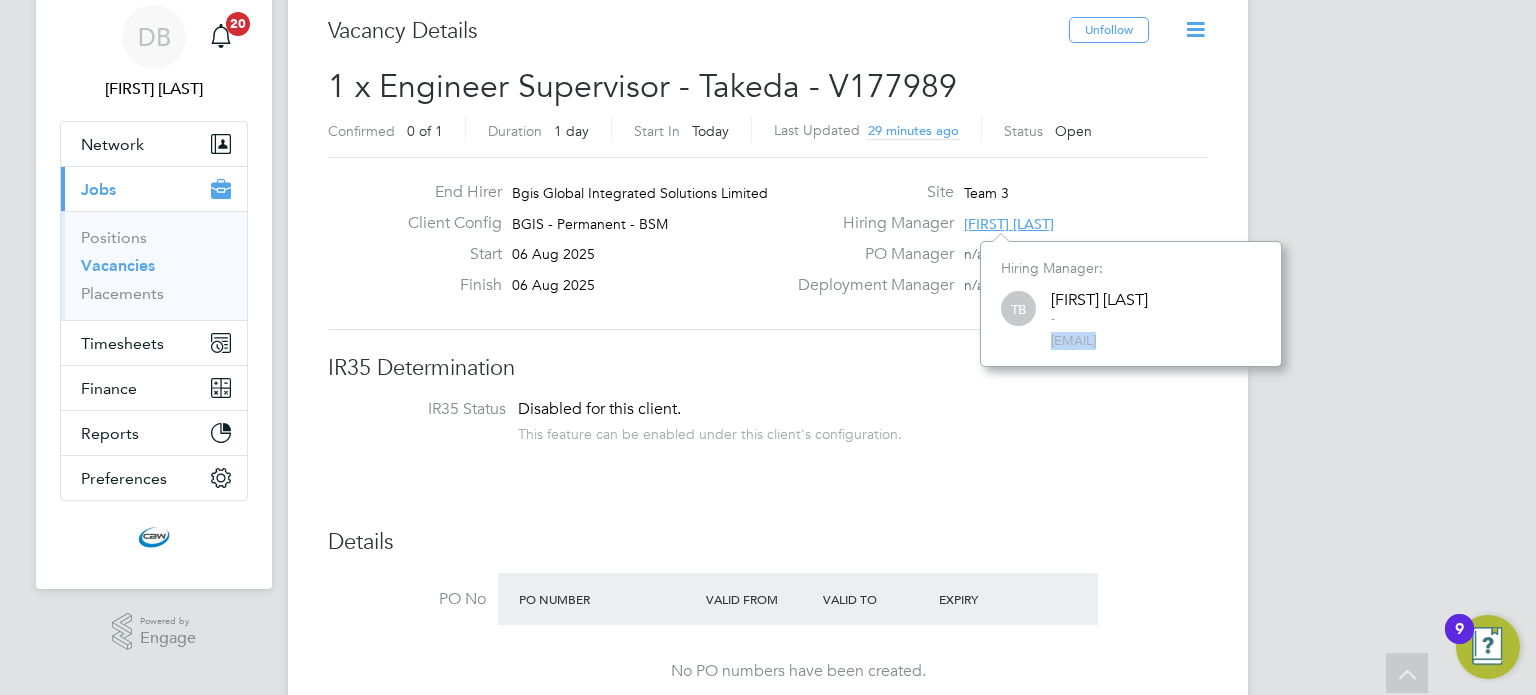 scroll, scrollTop: 0, scrollLeft: 0, axis: both 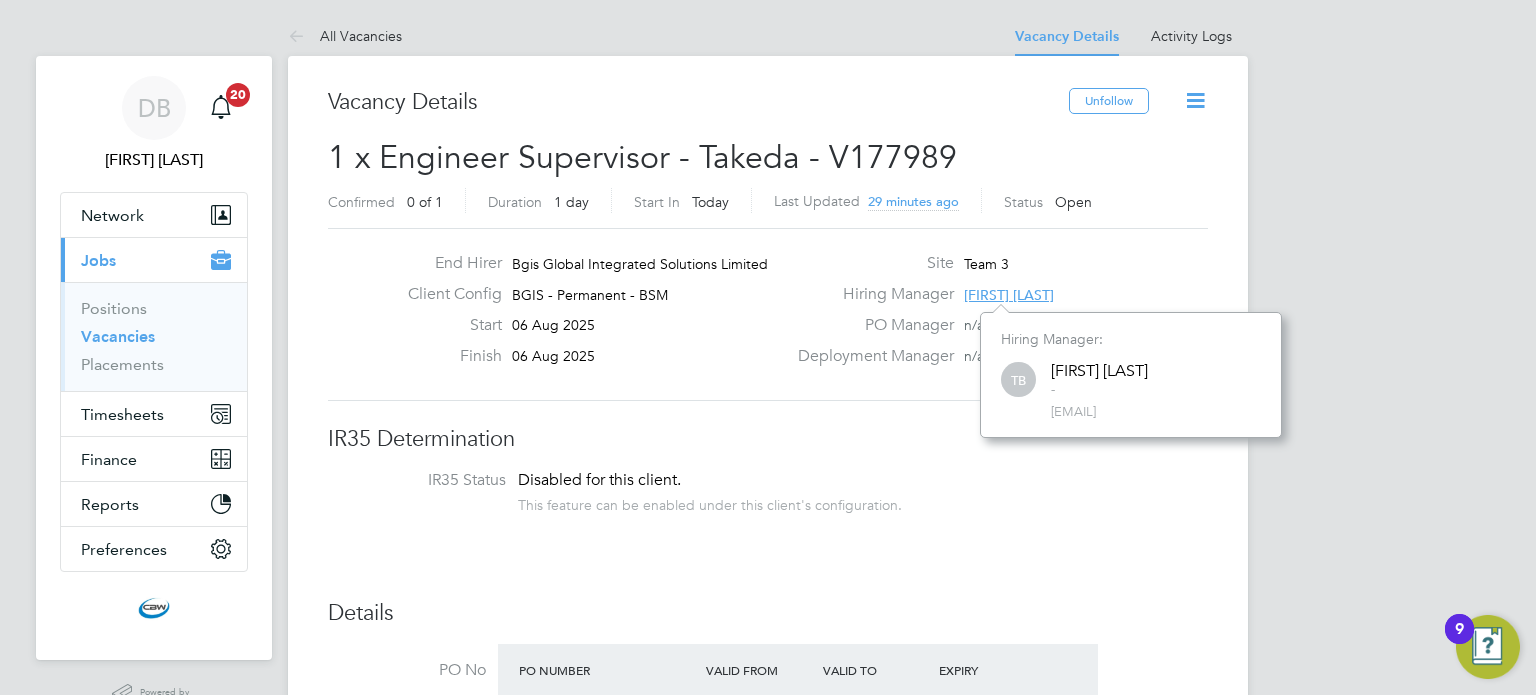 click on "Client Config BGIS - Permanent - BSM" 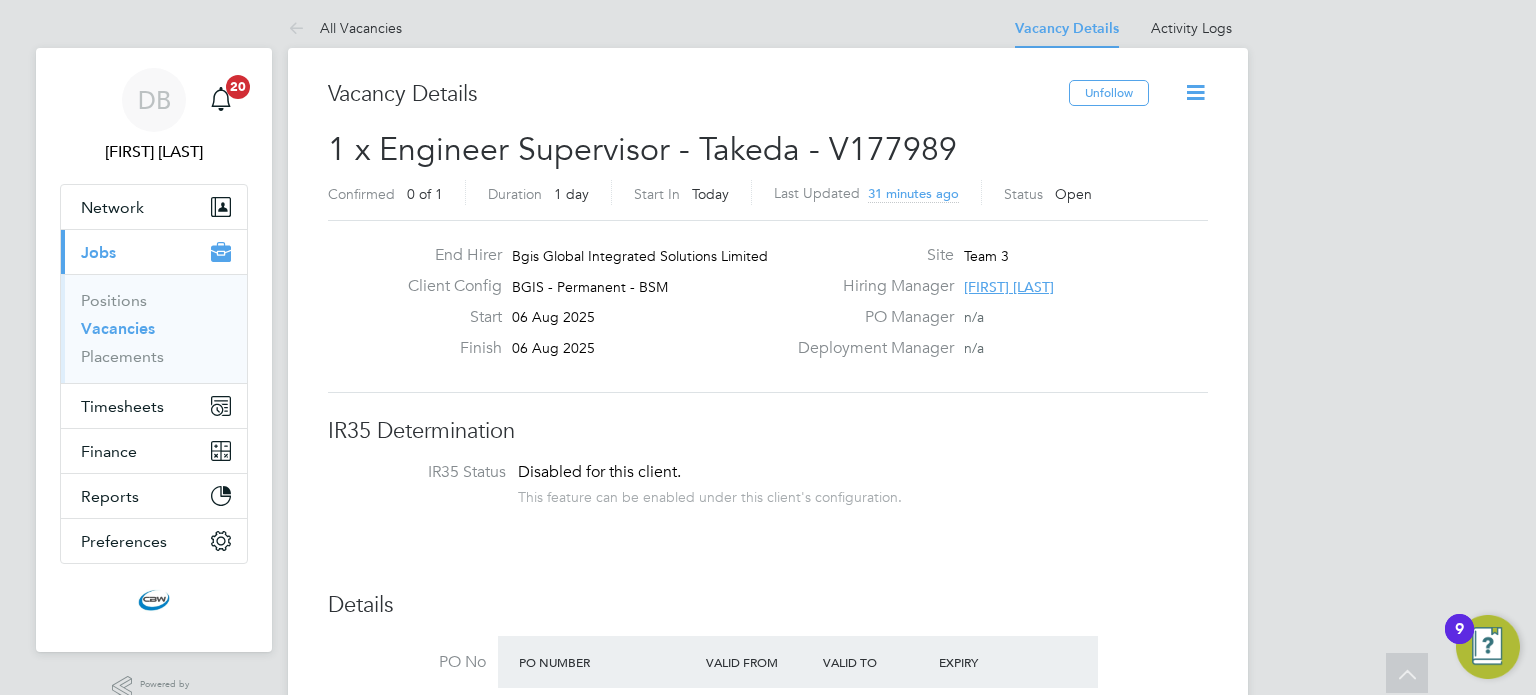 scroll, scrollTop: 0, scrollLeft: 0, axis: both 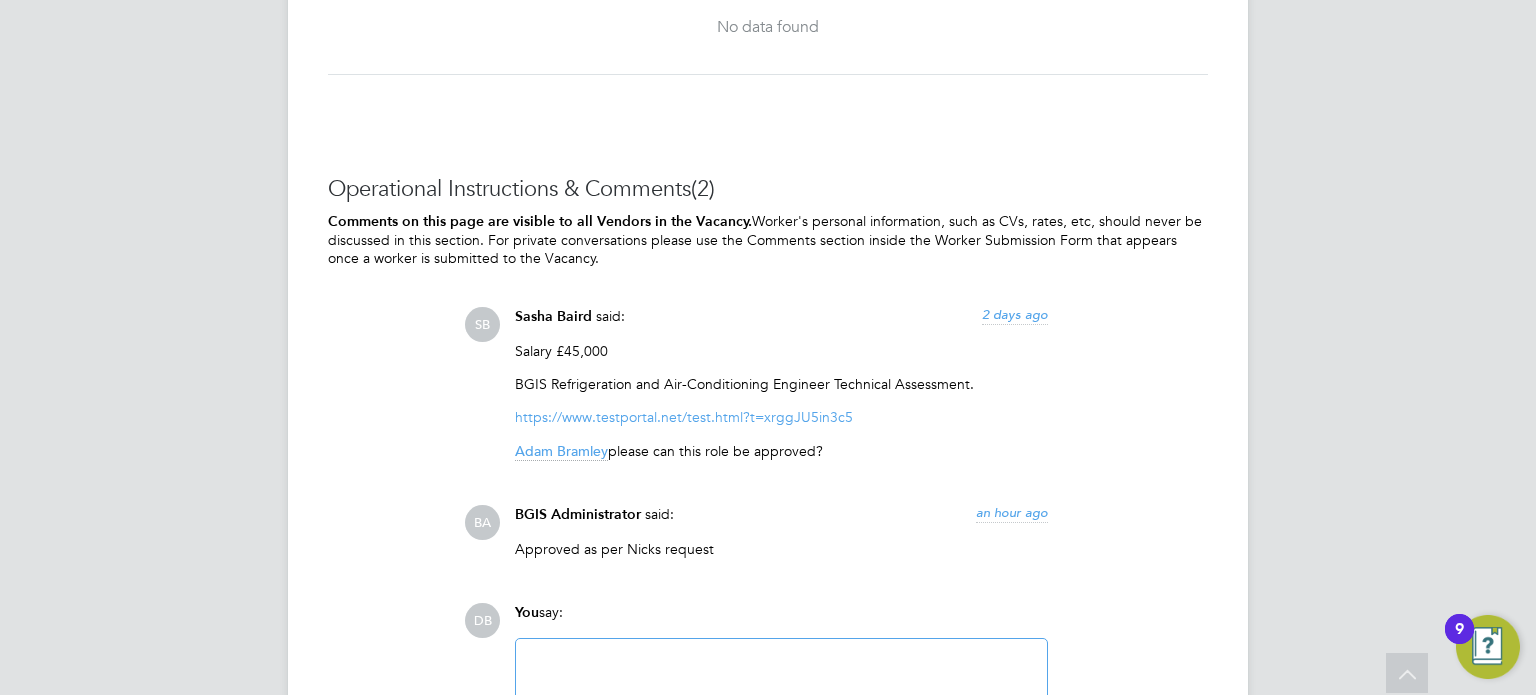click on "Adam Bramley" 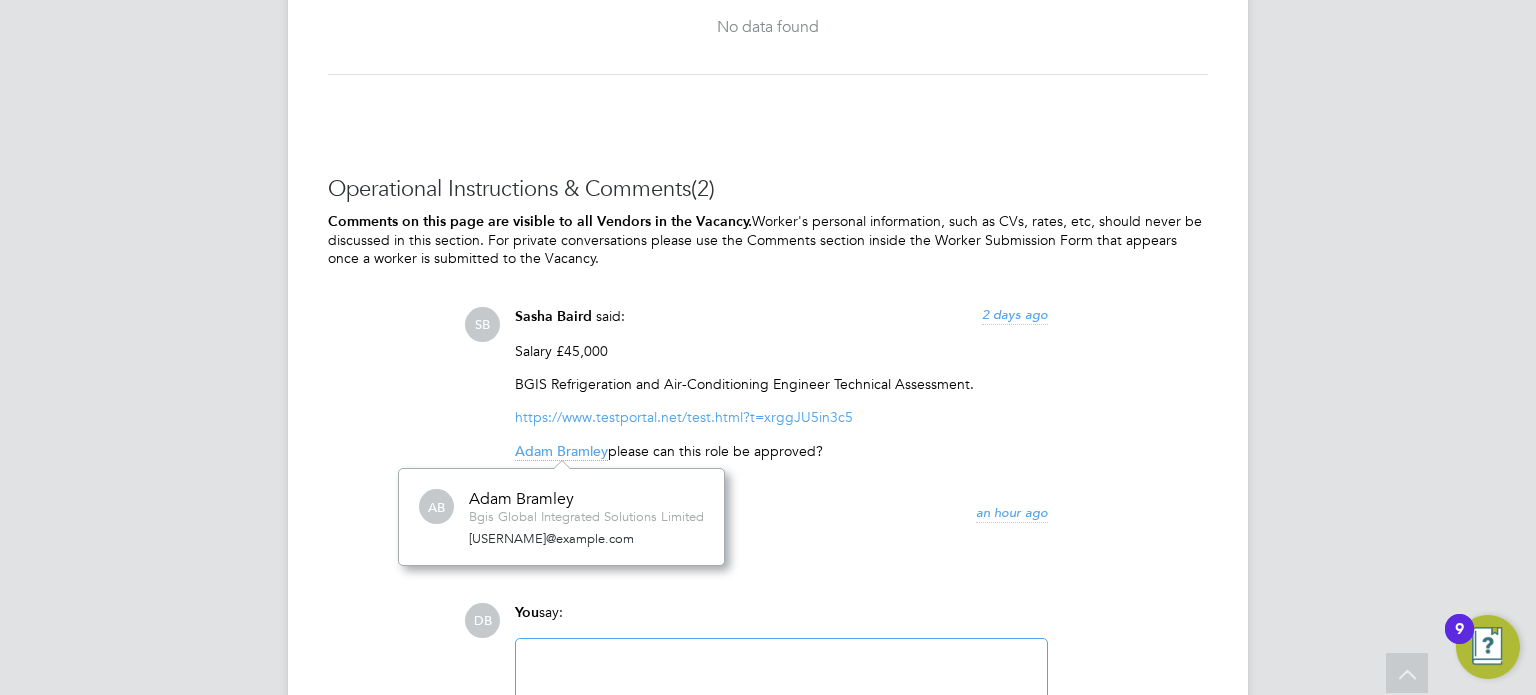 scroll, scrollTop: 11, scrollLeft: 12, axis: both 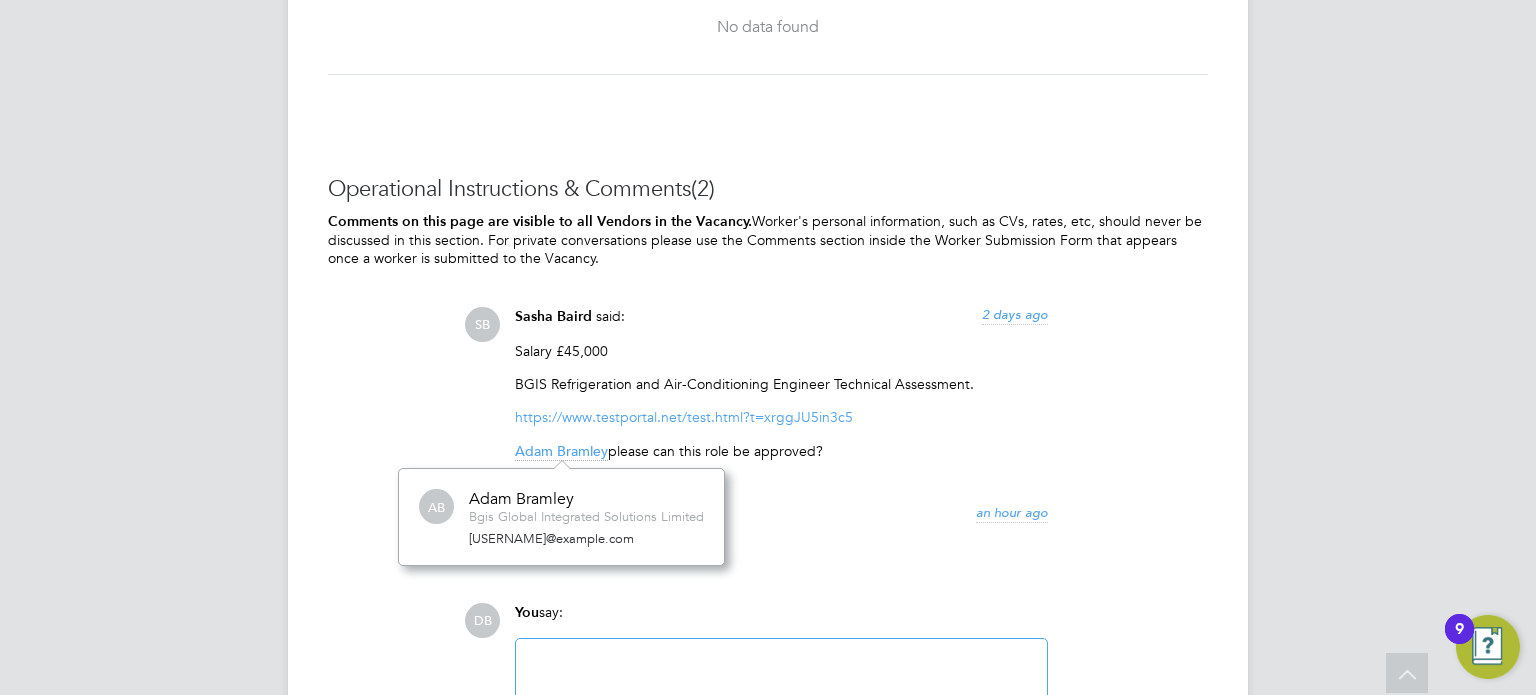 click on "Operational Instructions & Comments  (2) Comments on this page are visible to all Vendors in the Vacancy.
Worker's personal information, such as CVs, rates, etc, should never be discussed in this section. For private conversations please
use the Comments section inside the Worker Submission Form that appears once a worker is submitted to the Vacancy. SB Sasha Baird   said:   2 days ago Salary £45,000
BGIS Refrigeration and Air-Conditioning Engineer Technical Assessment.
https://www.testportal.net/test.html?t=xrggJU5in3c5
Adam Bramley  please can this role be approved? Show more BA BGIS Administrator   said:   an hour ago Approved as per Nicks request Show more DB You  say: Attachments are not supported File attachments are not supported.  Post" 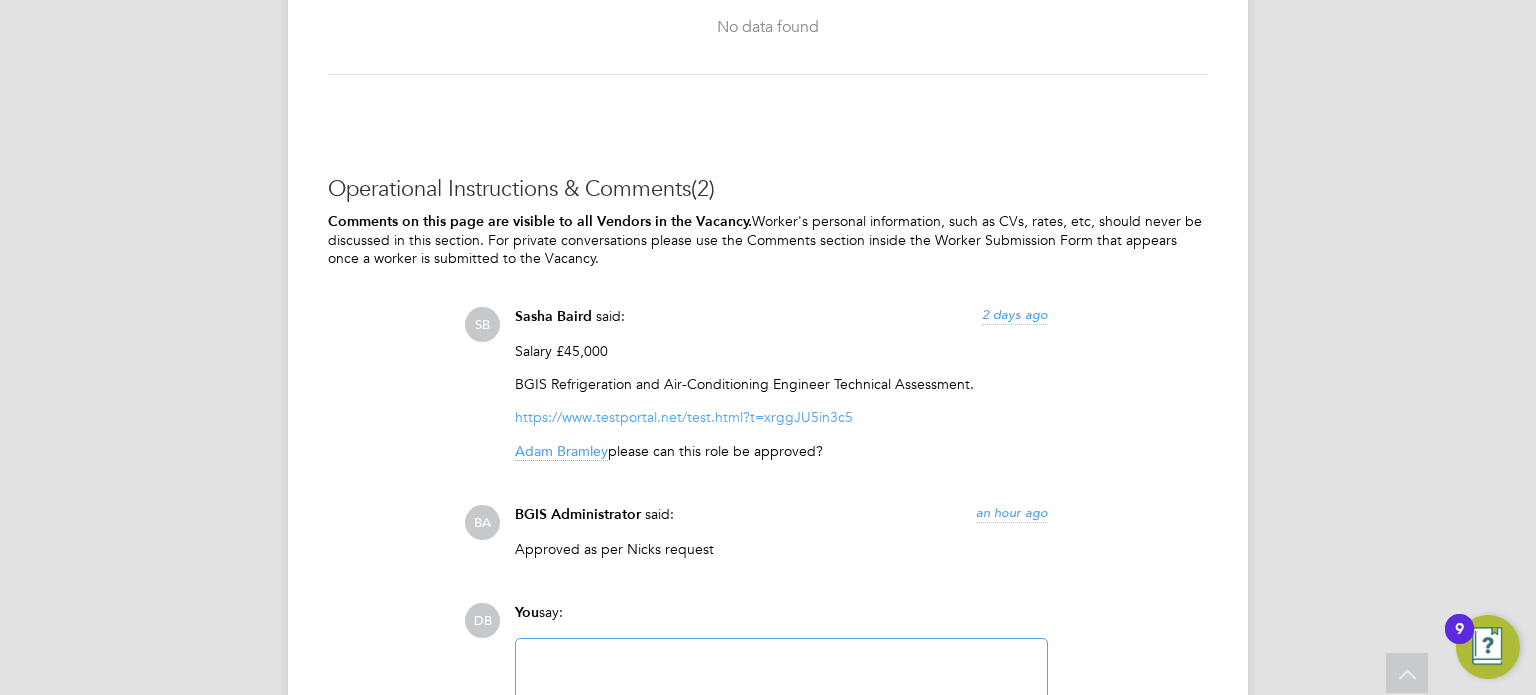 click on "Adam Bramley" 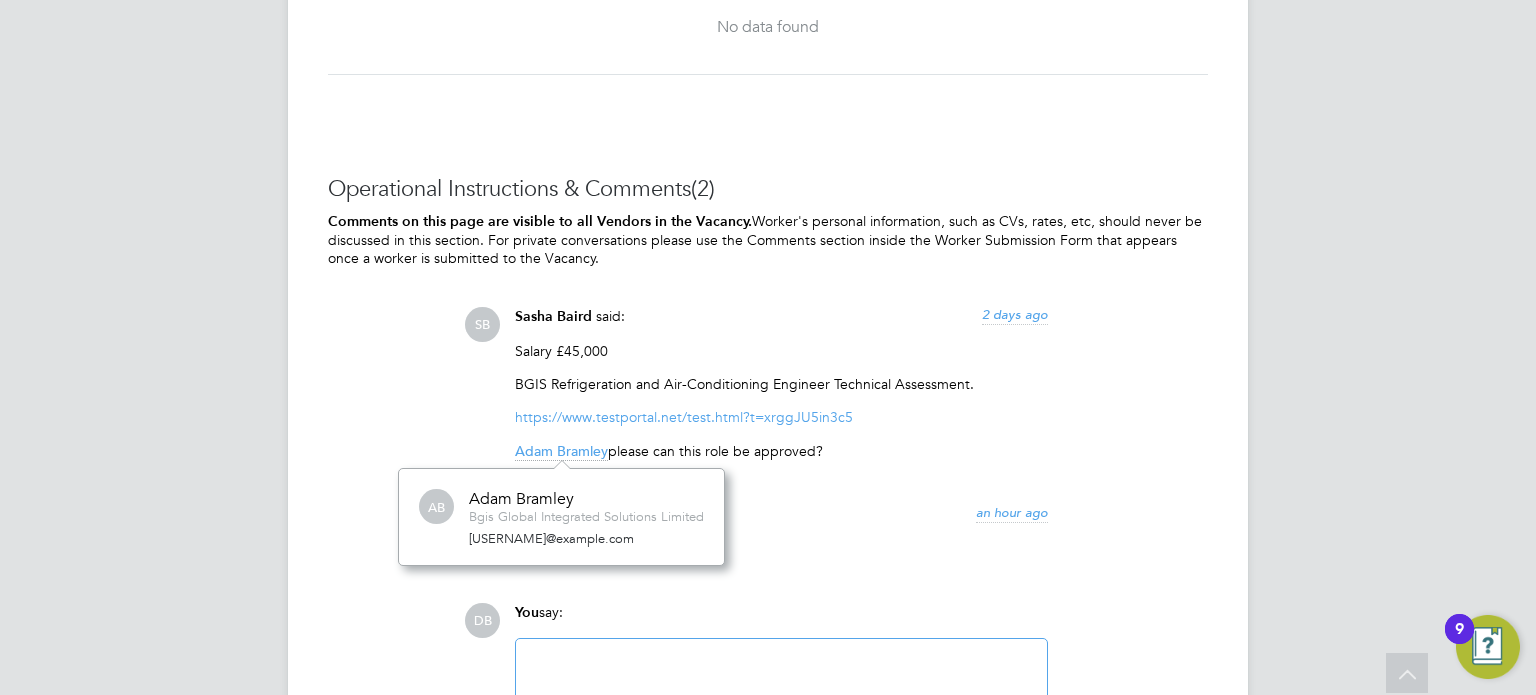 click on "Operational Instructions & Comments  (2) Comments on this page are visible to all Vendors in the Vacancy.
Worker's personal information, such as CVs, rates, etc, should never be discussed in this section. For private conversations please
use the Comments section inside the Worker Submission Form that appears once a worker is submitted to the Vacancy. SB Sasha Baird   said:   2 days ago Salary £45,000
BGIS Refrigeration and Air-Conditioning Engineer Technical Assessment.
https://www.testportal.net/test.html?t=xrggJU5in3c5
Adam Bramley  please can this role be approved? Show more BA BGIS Administrator   said:   an hour ago Approved as per Nicks request Show more DB You  say: Attachments are not supported File attachments are not supported.  Post" 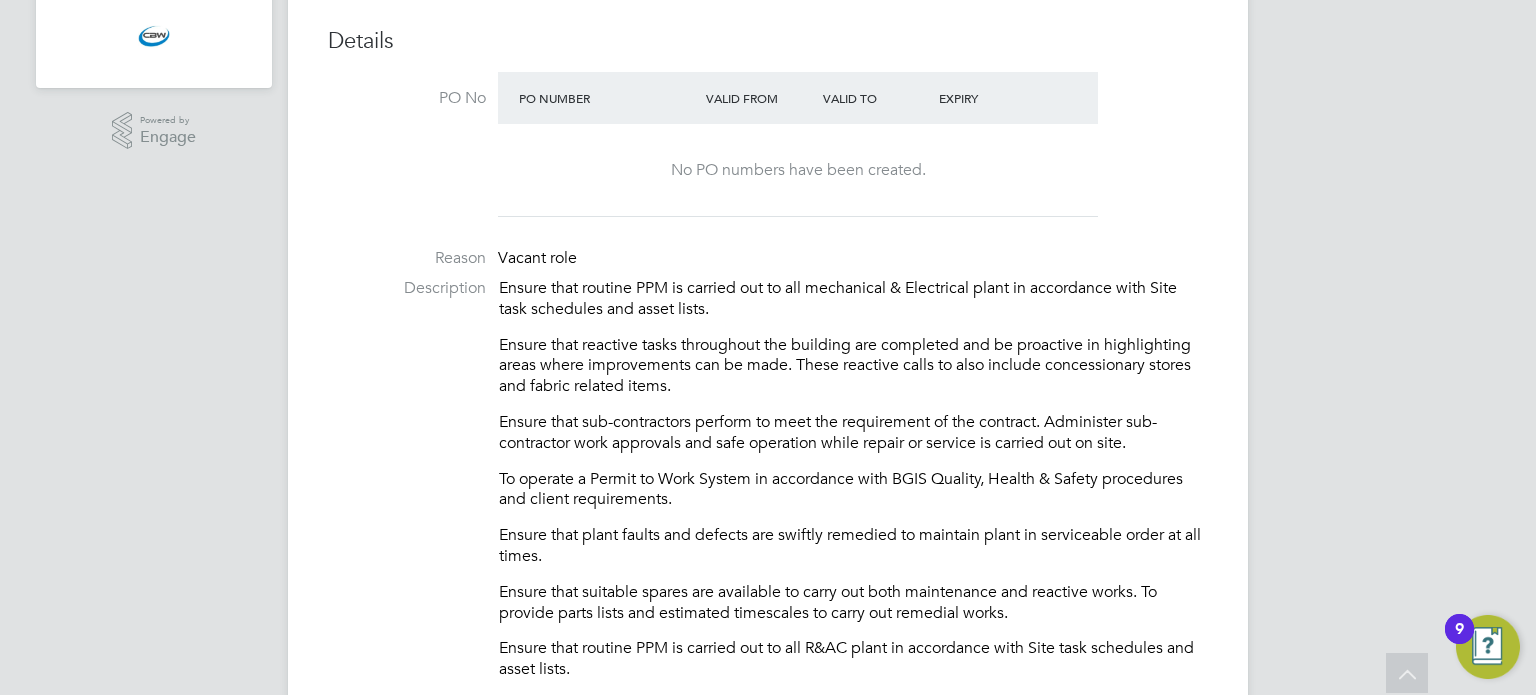scroll, scrollTop: 0, scrollLeft: 0, axis: both 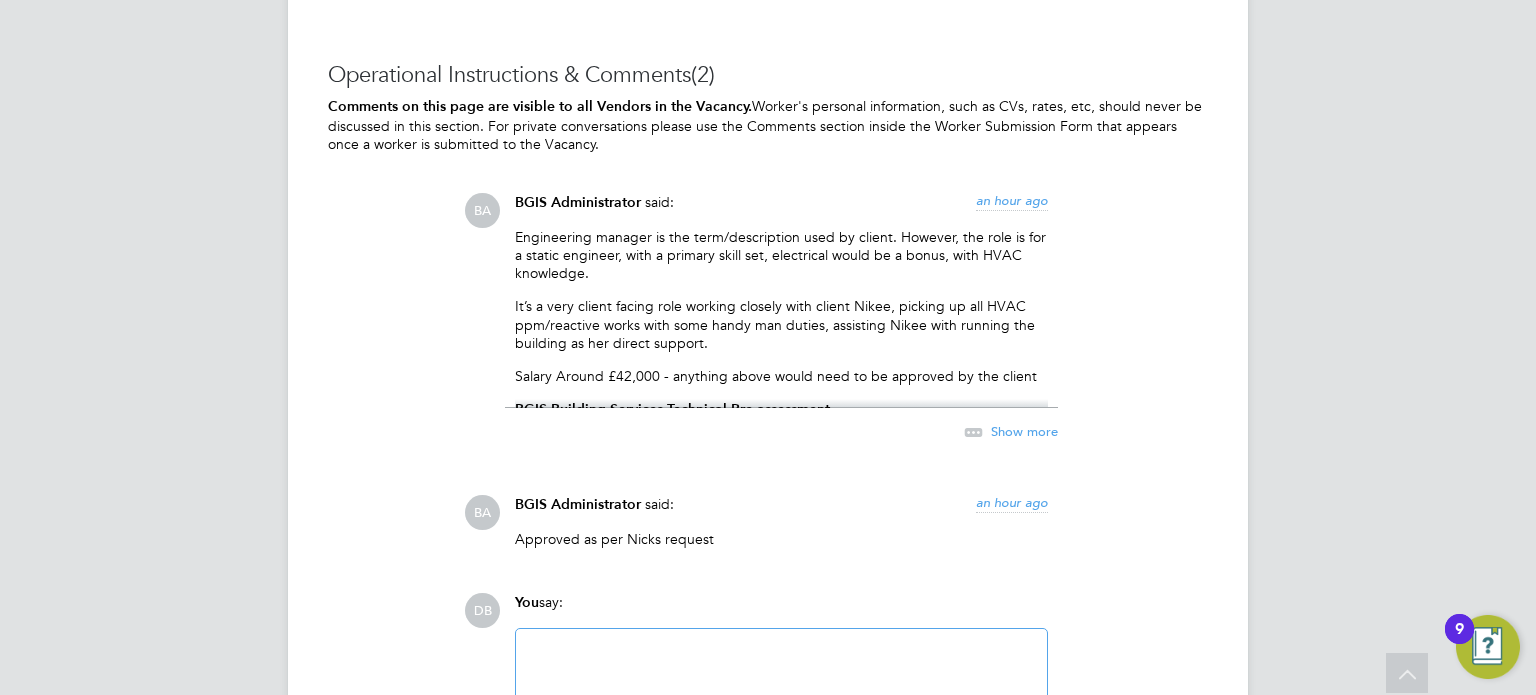 click on "It’s a very client facing role working closely with client Nikee, picking up all HVAC ppm/reactive works with some handy man duties, assisting Nikee with running the building as her direct support." 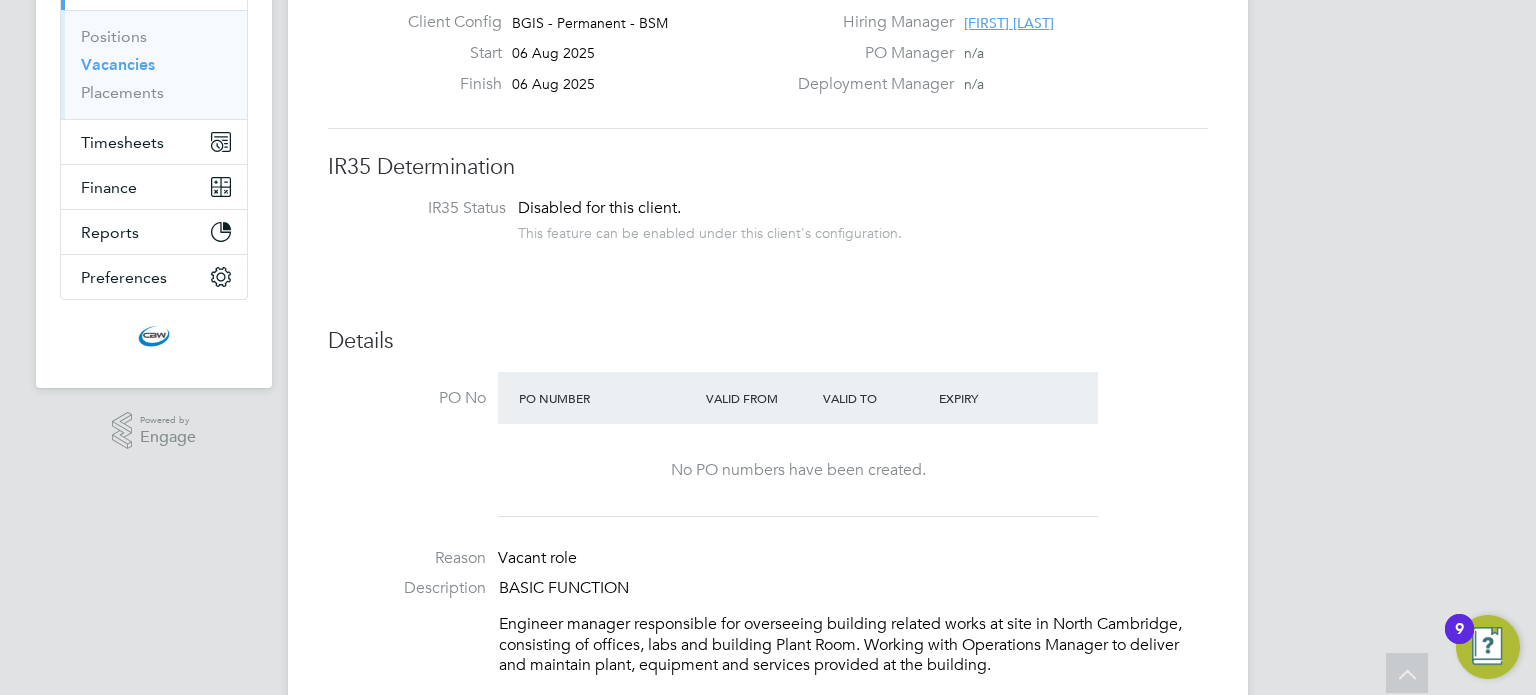 scroll, scrollTop: 0, scrollLeft: 0, axis: both 